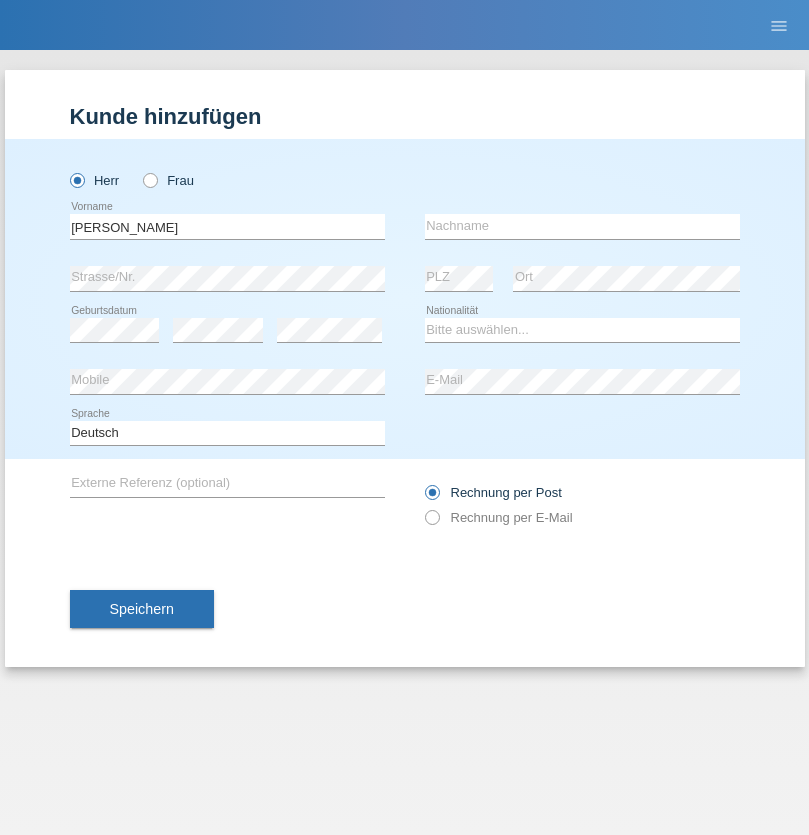 scroll, scrollTop: 0, scrollLeft: 0, axis: both 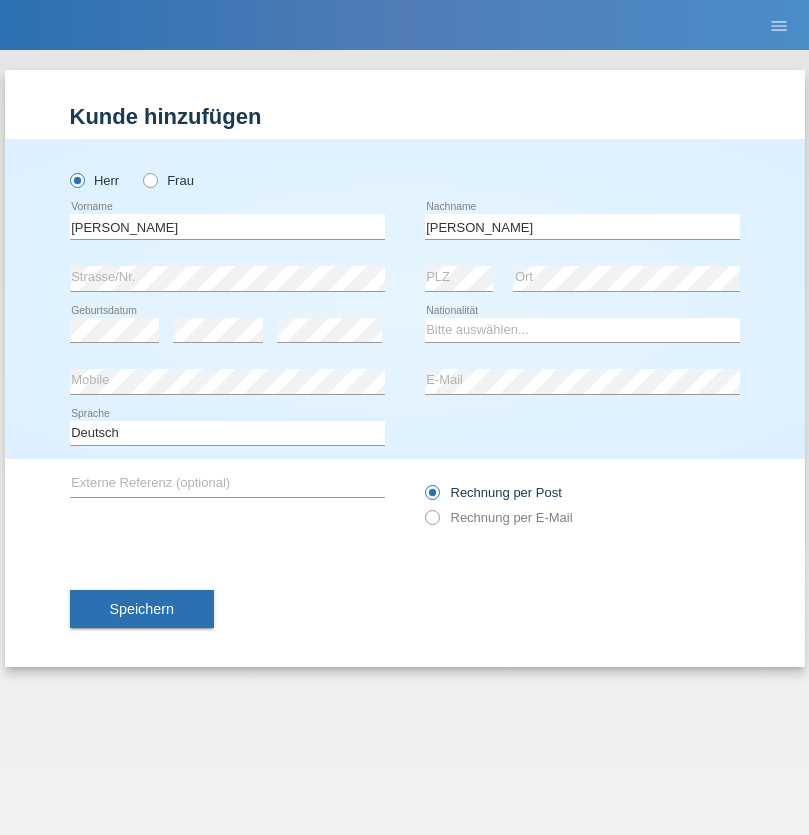 type on "[PERSON_NAME]" 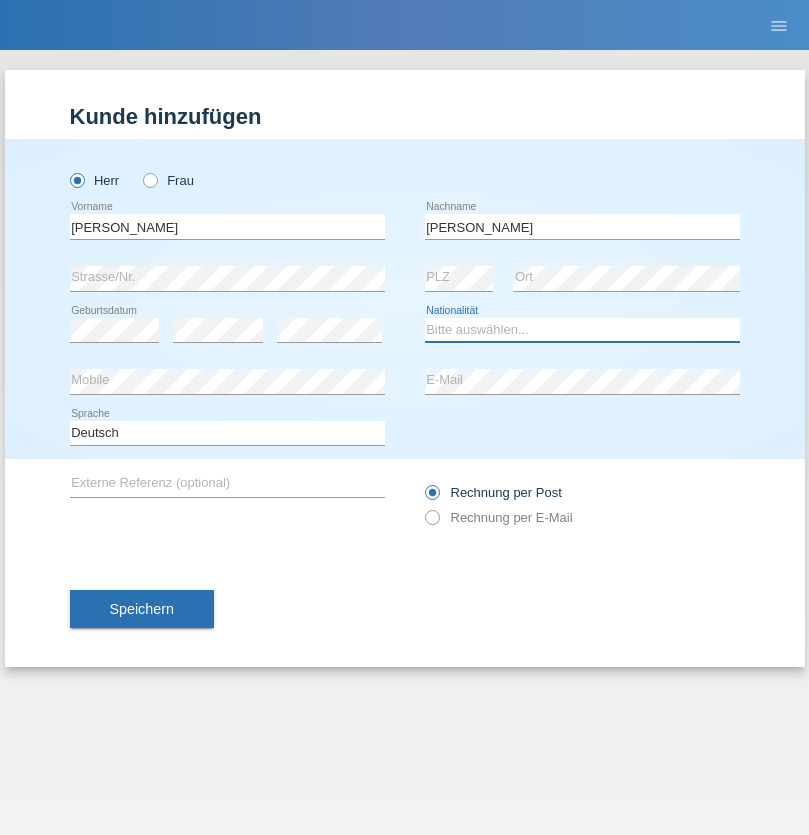 select on "CH" 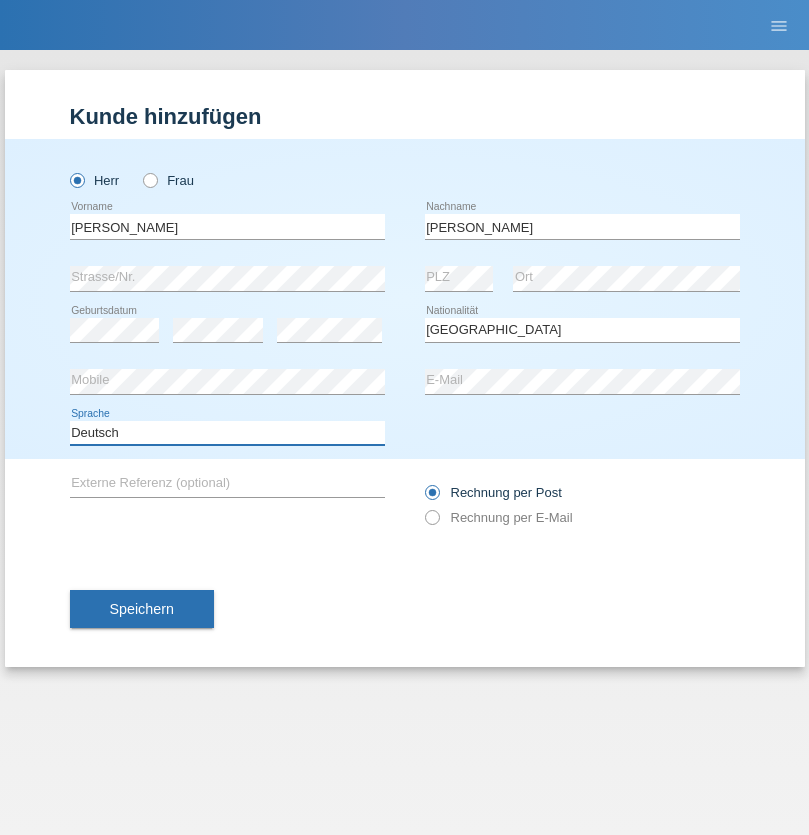 select on "en" 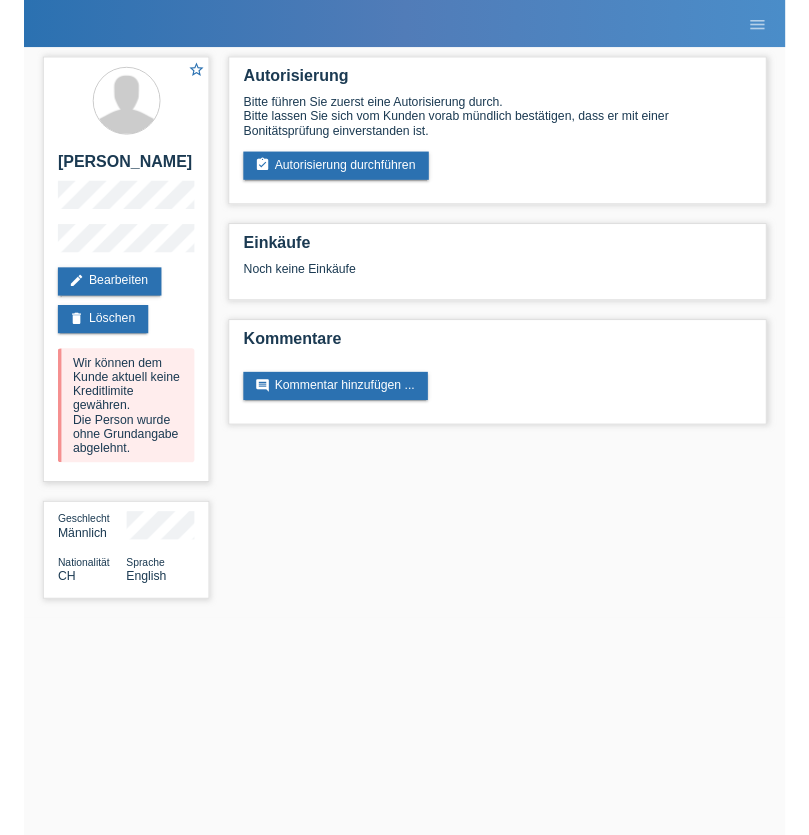 scroll, scrollTop: 0, scrollLeft: 0, axis: both 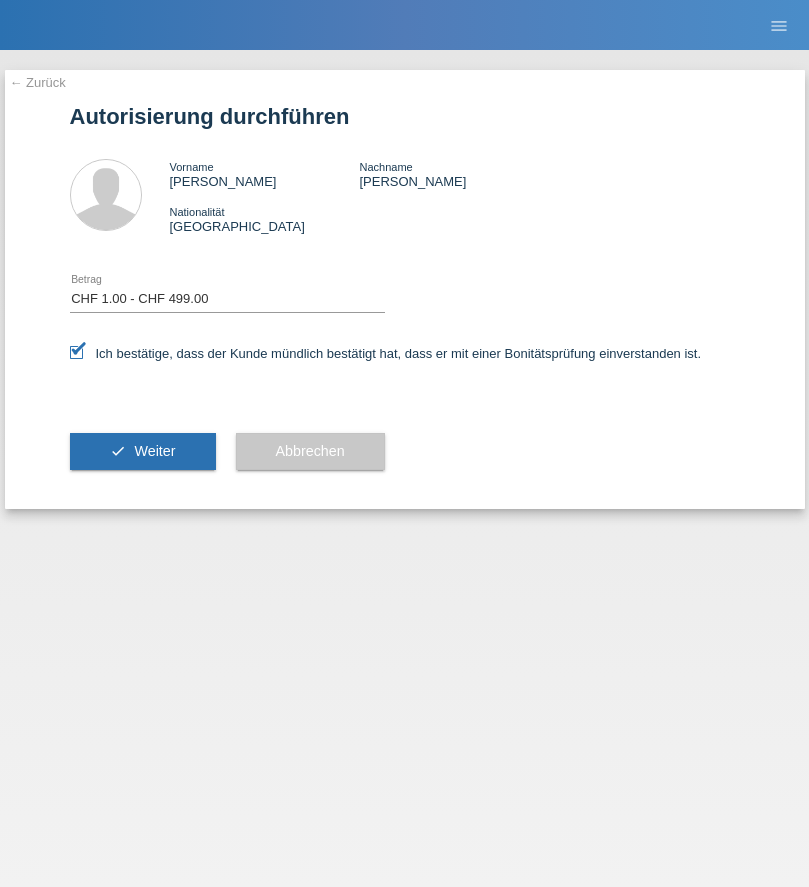 select on "1" 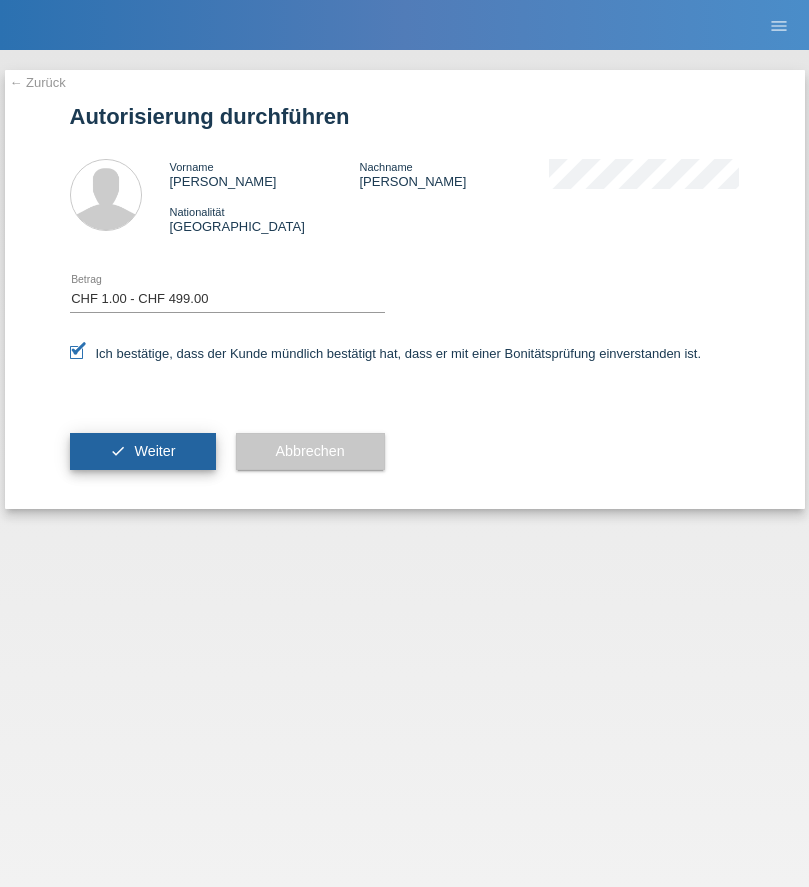 click on "Weiter" at bounding box center [154, 451] 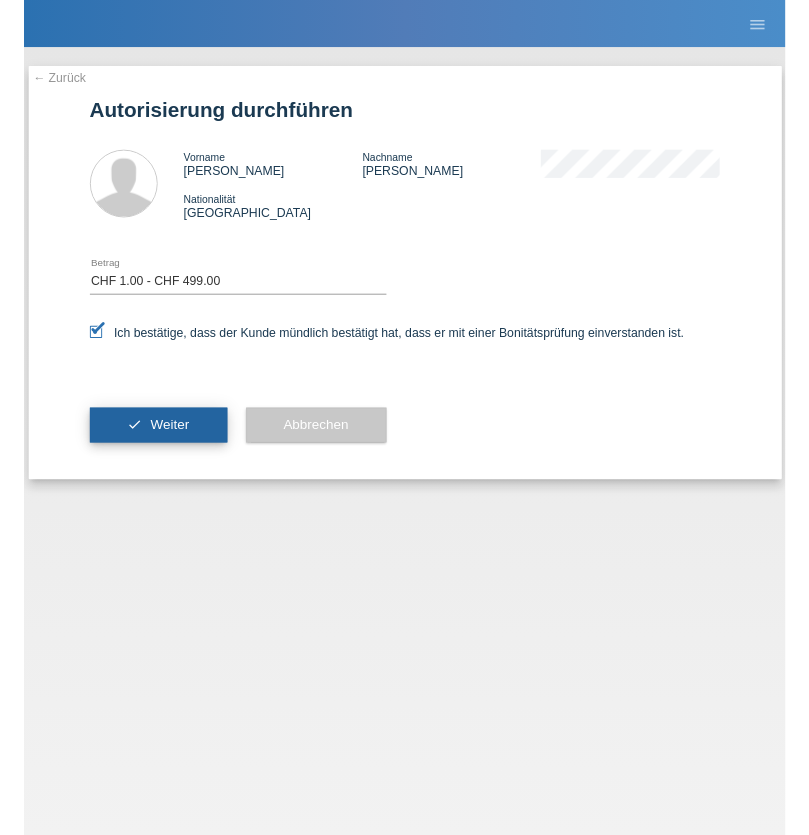 scroll, scrollTop: 0, scrollLeft: 0, axis: both 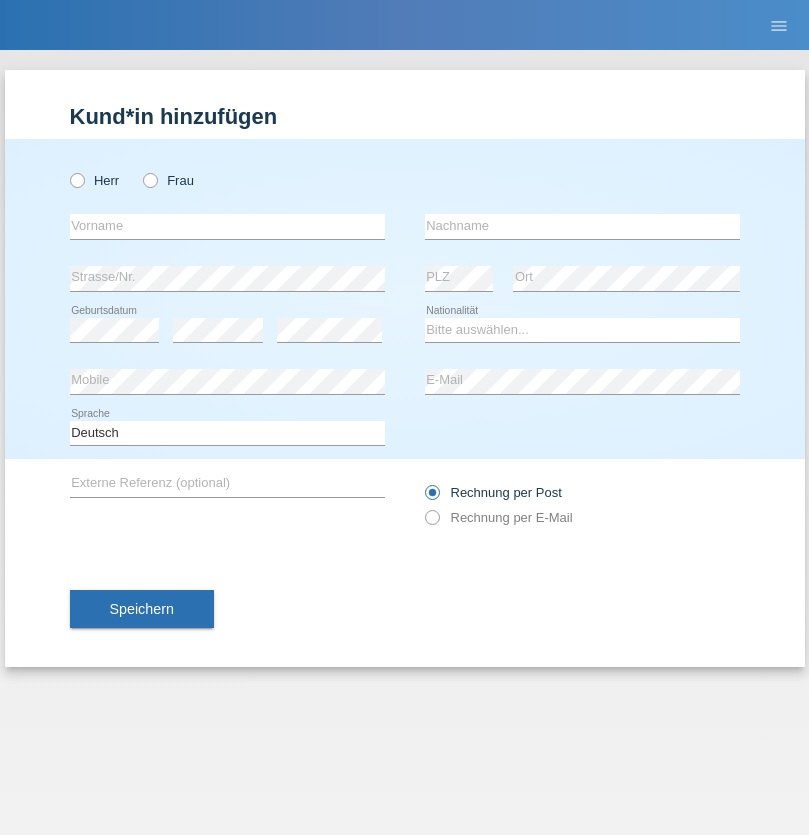 radio on "true" 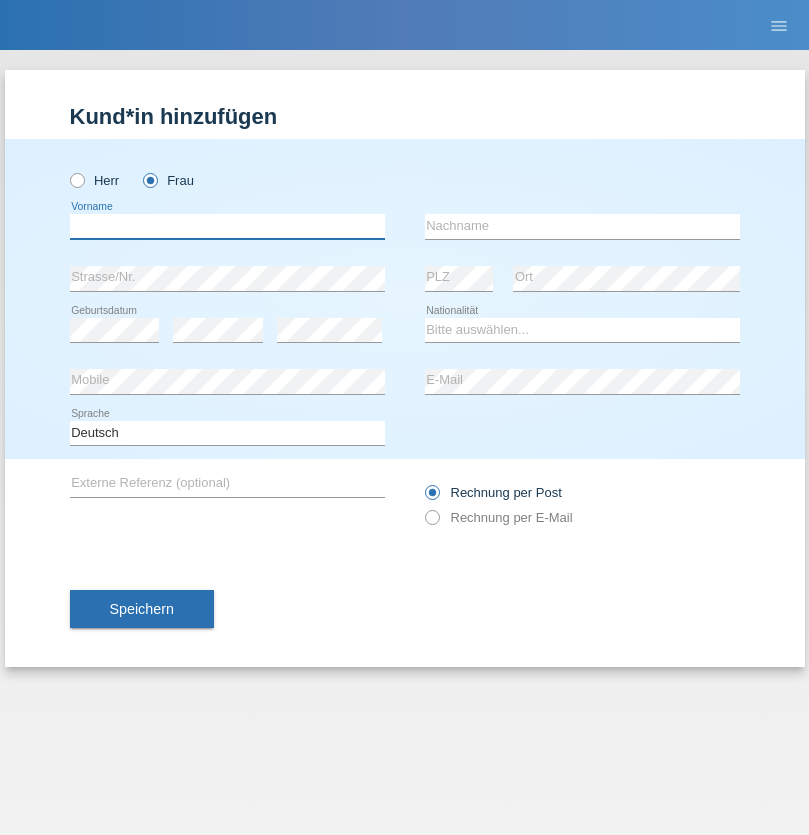 click at bounding box center (227, 226) 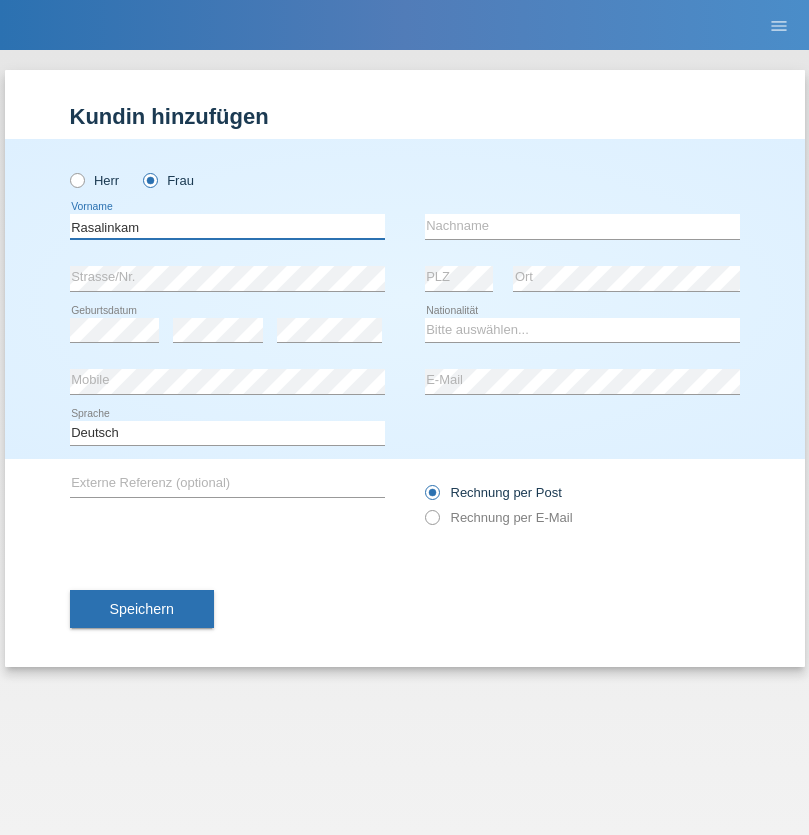 type on "Rasalinkam" 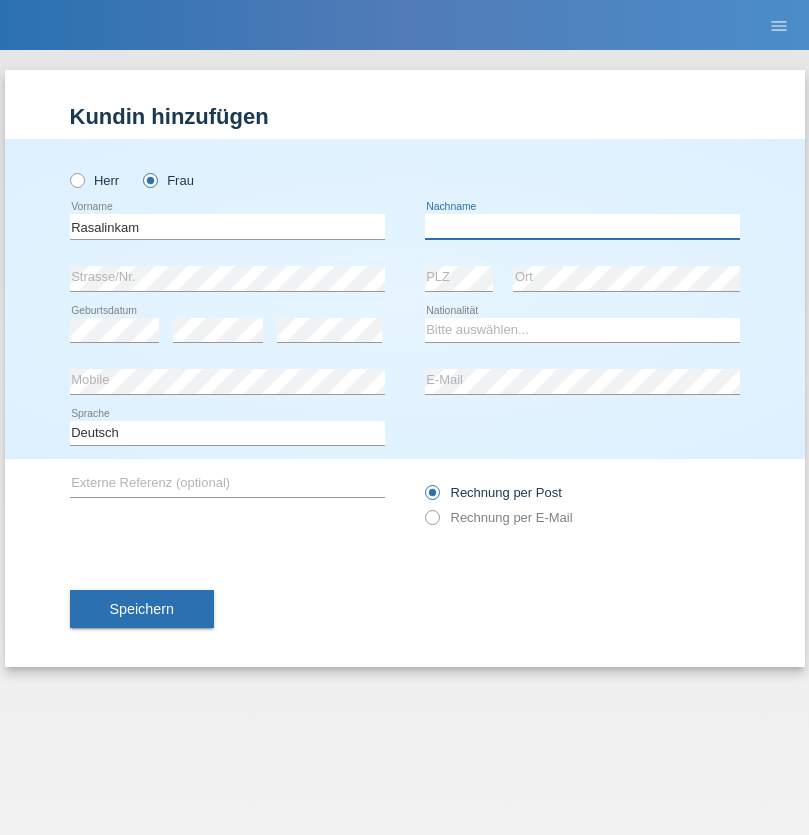 click at bounding box center (582, 226) 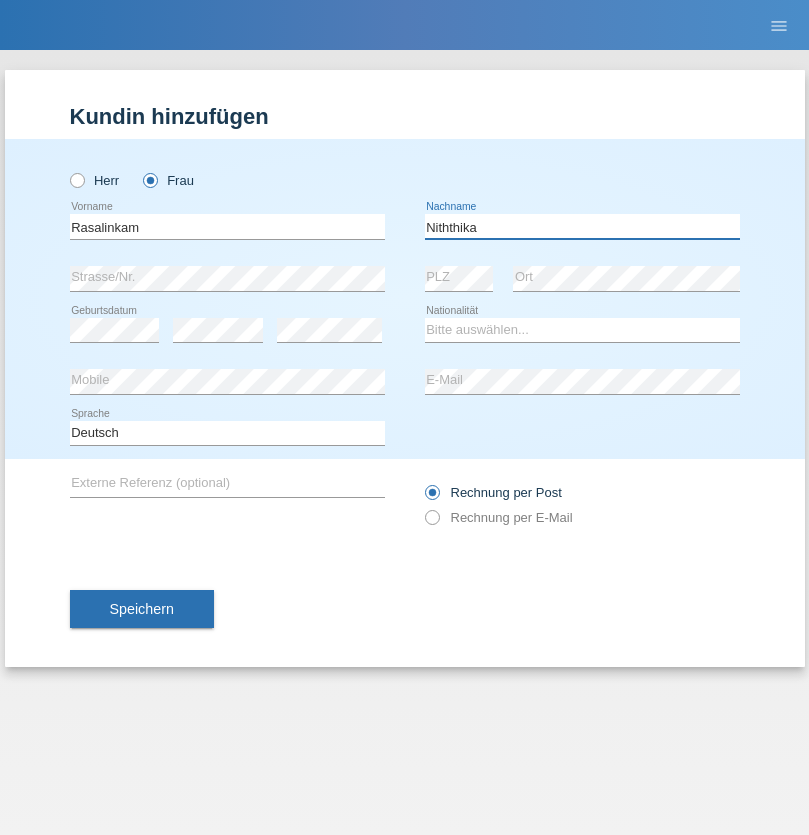 type on "Niththika" 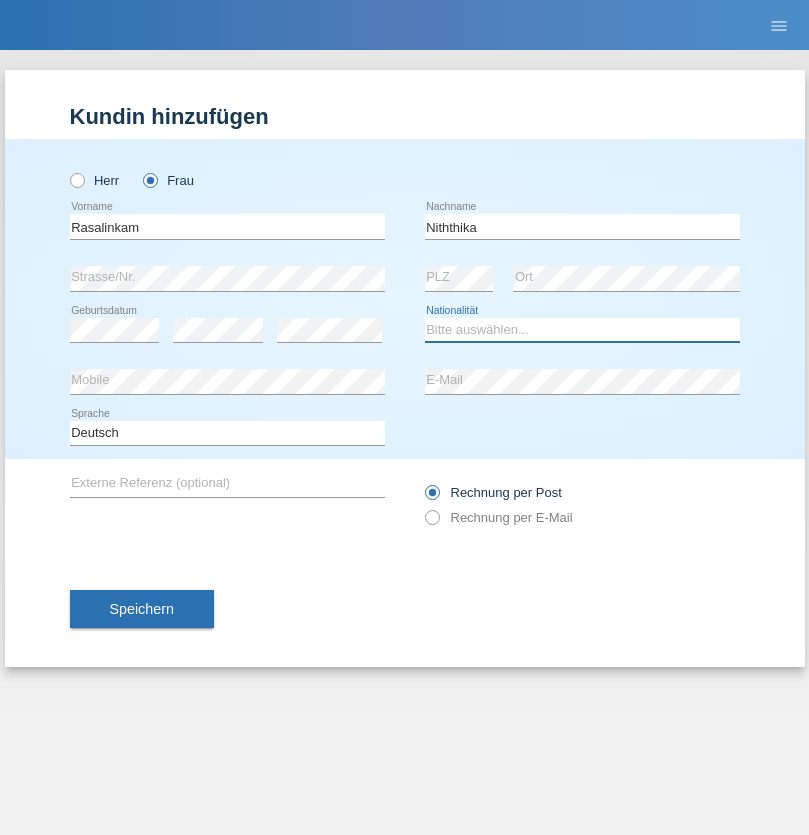 select on "LK" 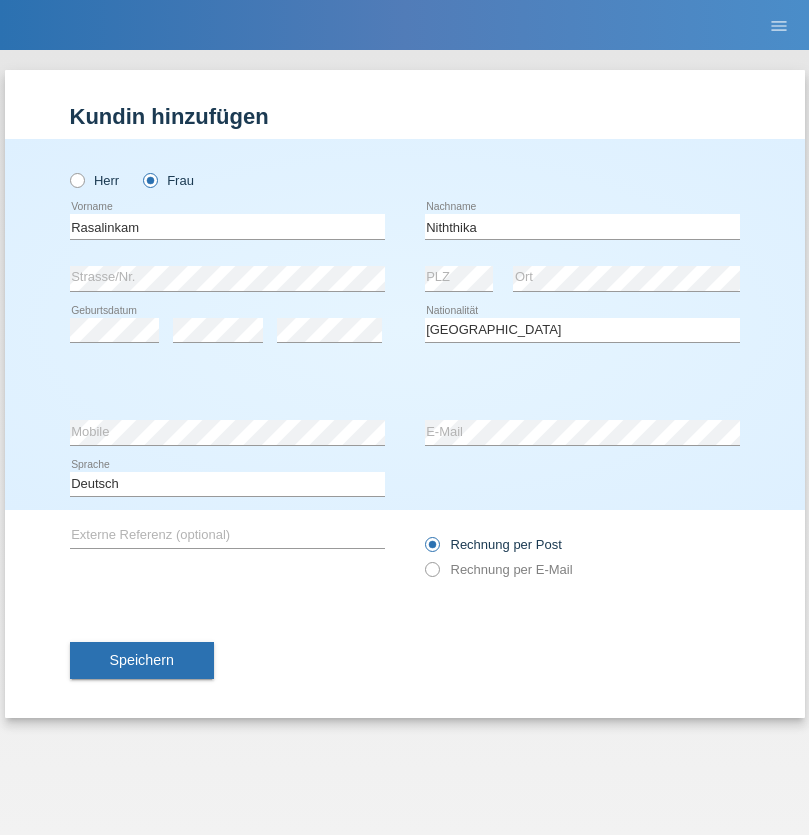 select on "C" 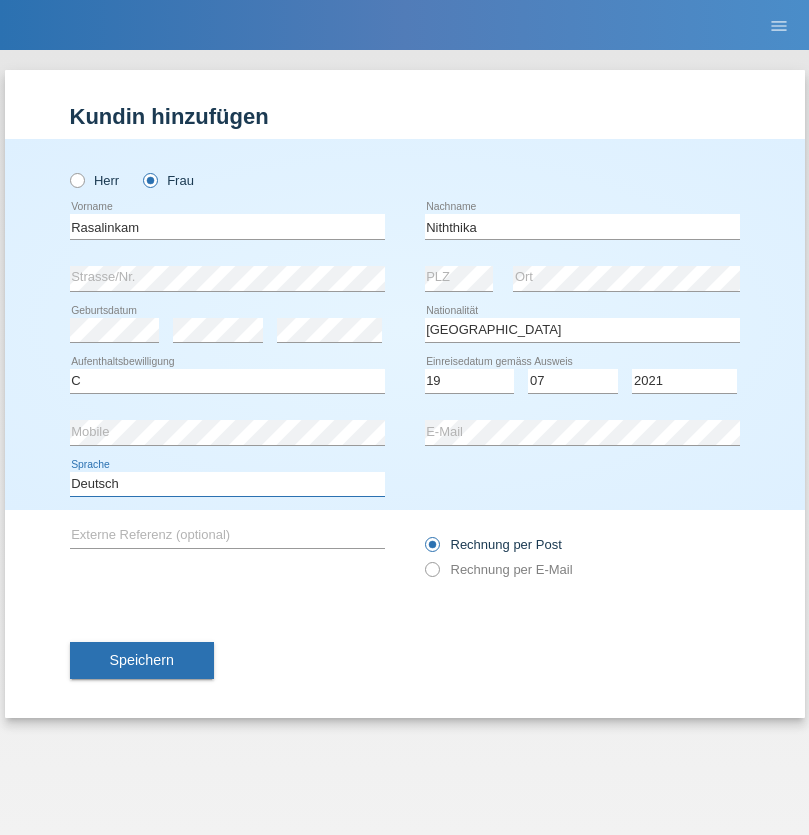 select on "en" 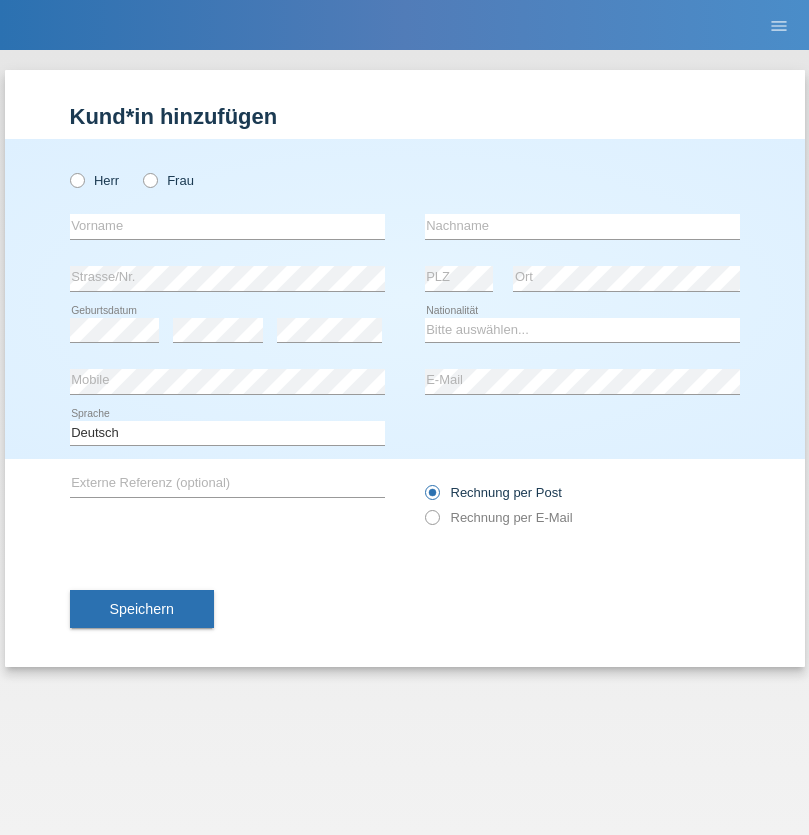 scroll, scrollTop: 0, scrollLeft: 0, axis: both 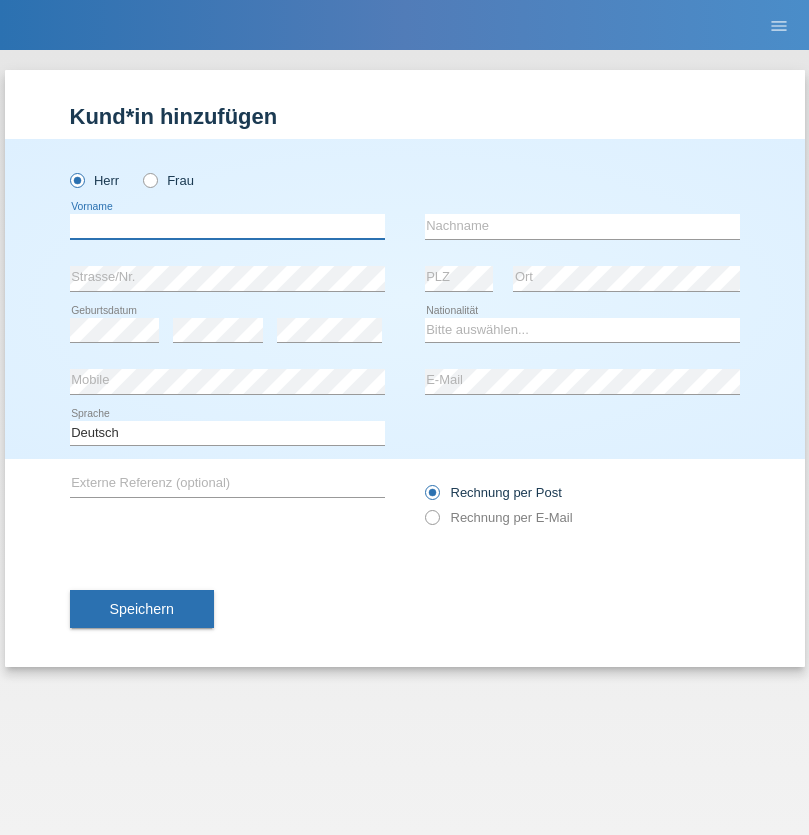 click at bounding box center [227, 226] 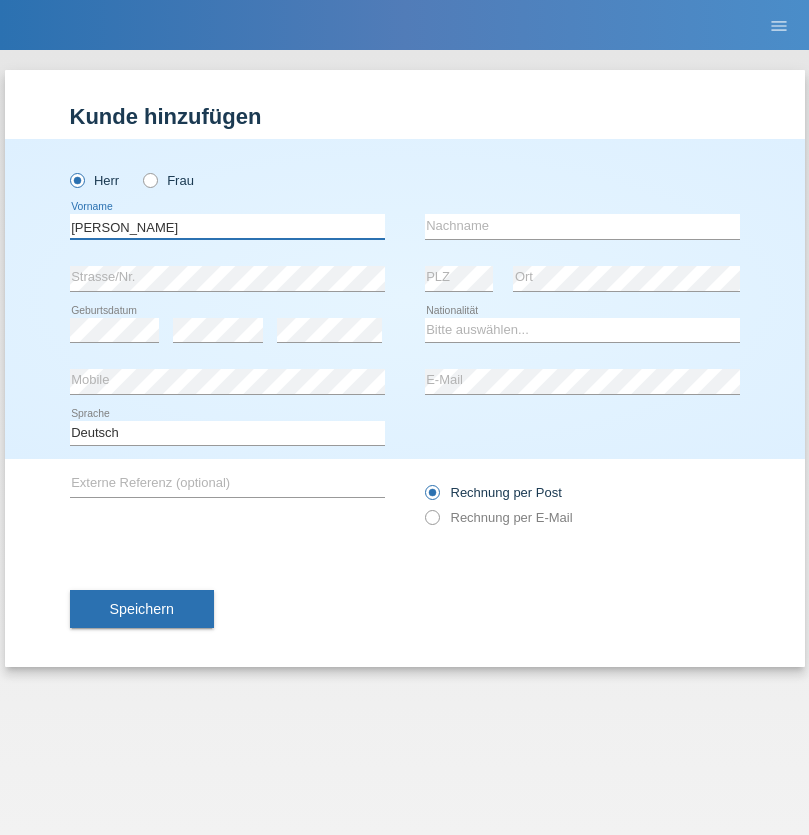 type on "Paolo" 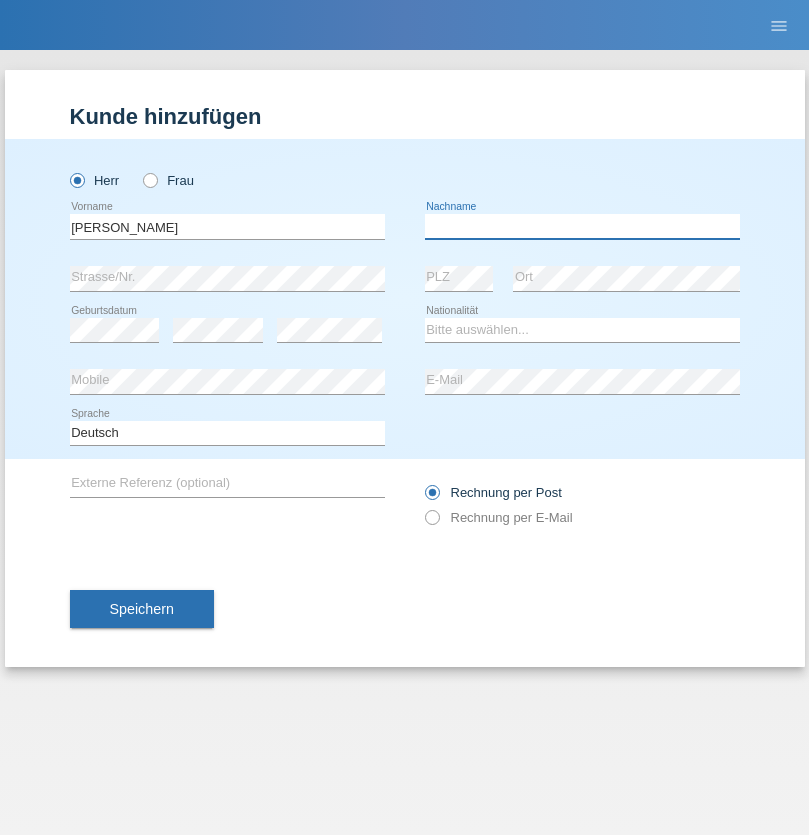 click at bounding box center [582, 226] 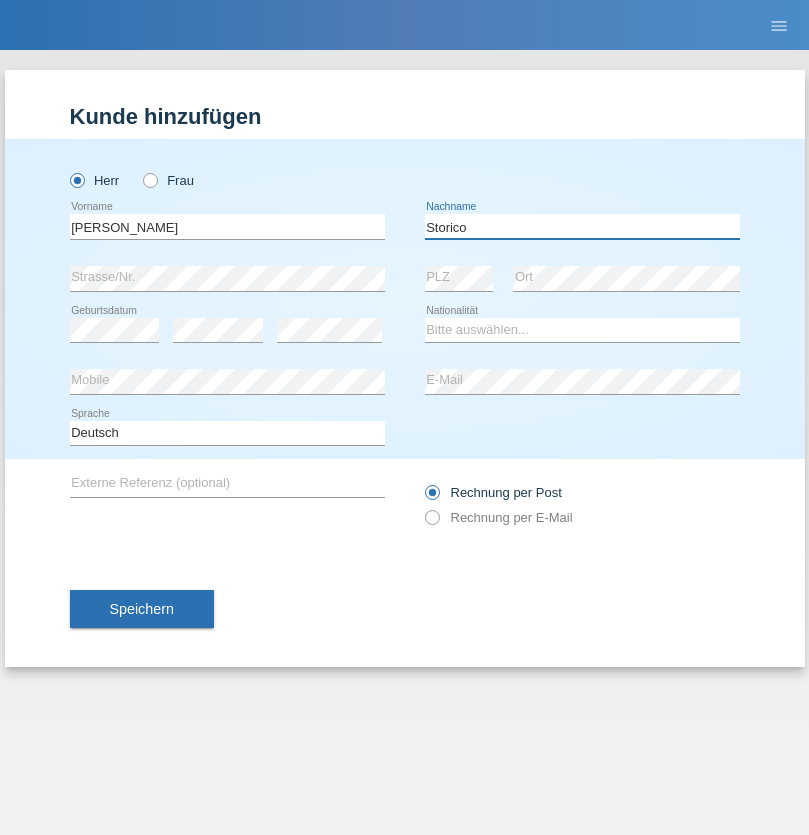 type on "Storico" 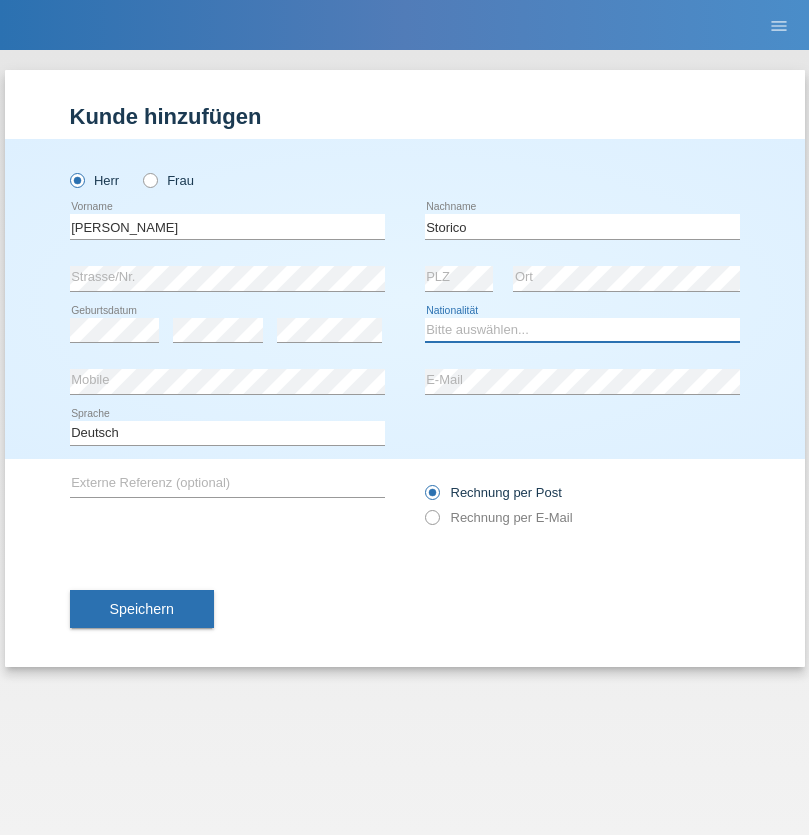 select on "IT" 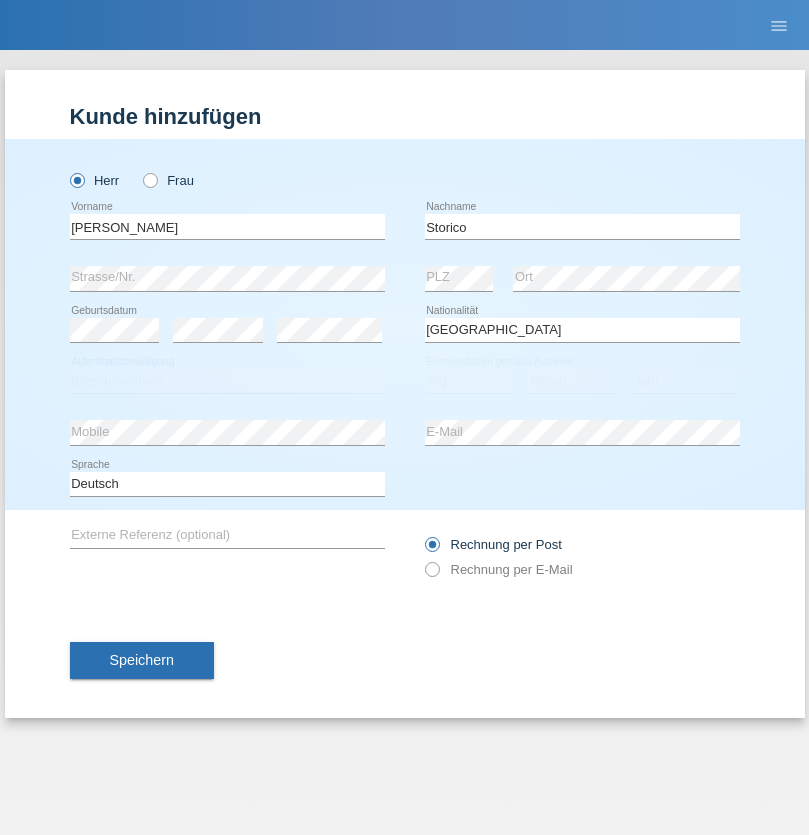 select on "C" 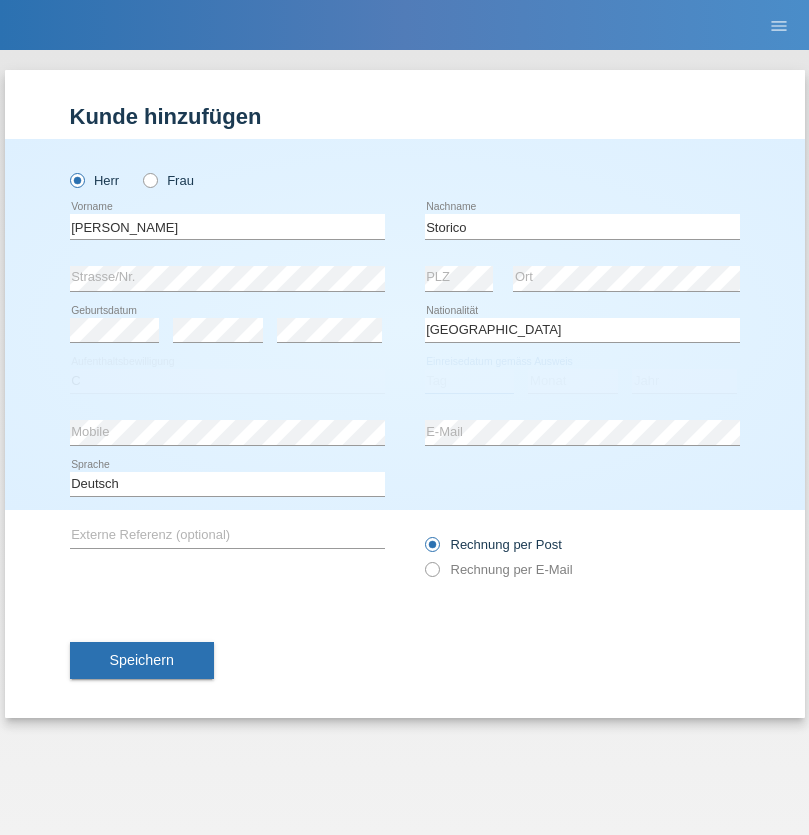 select on "19" 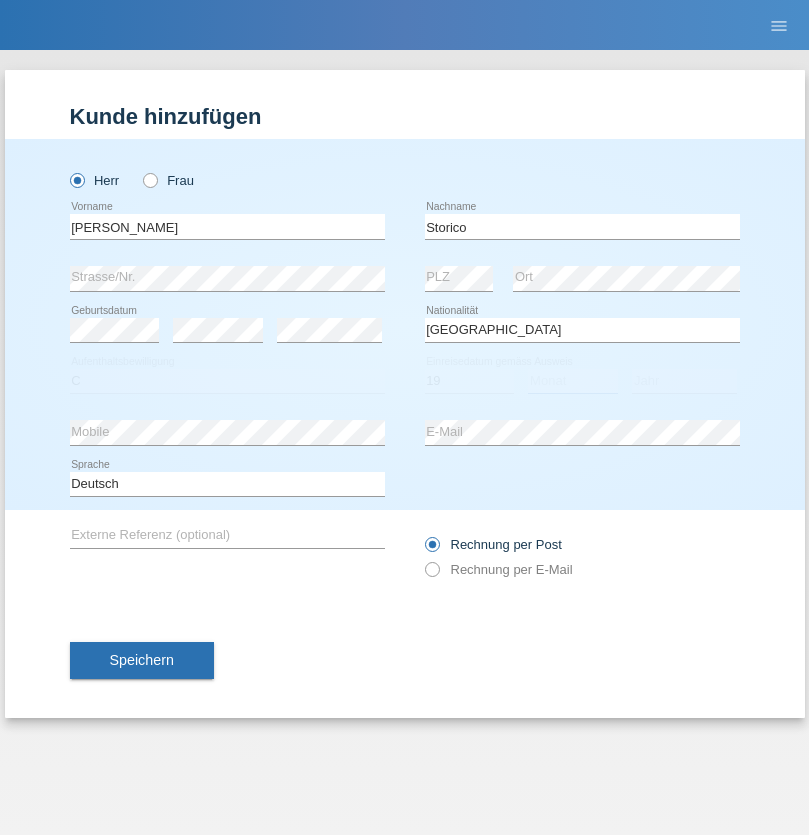 select on "07" 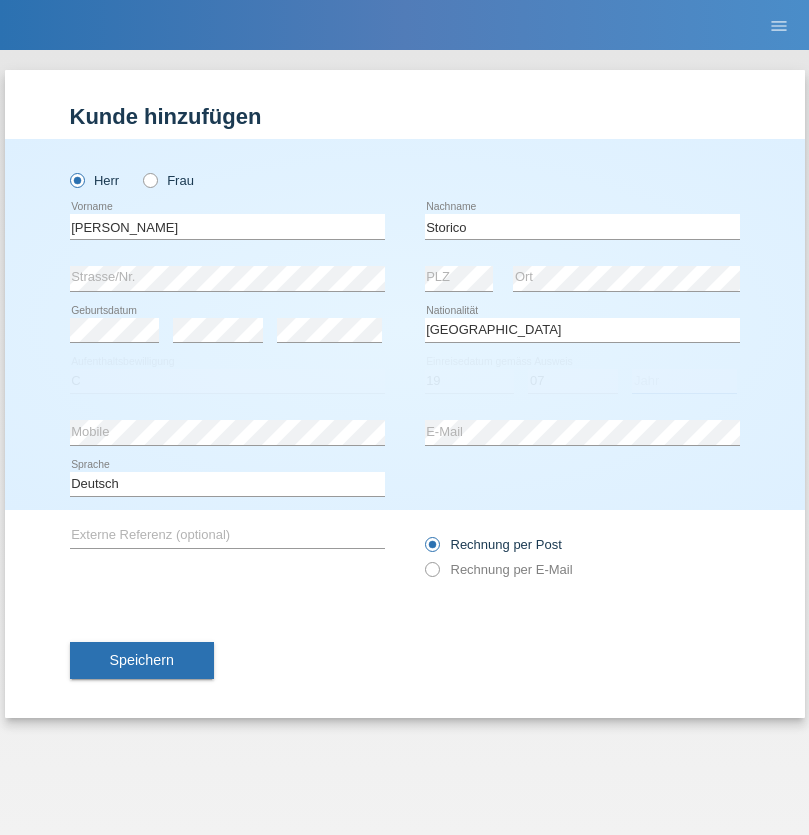 select on "2021" 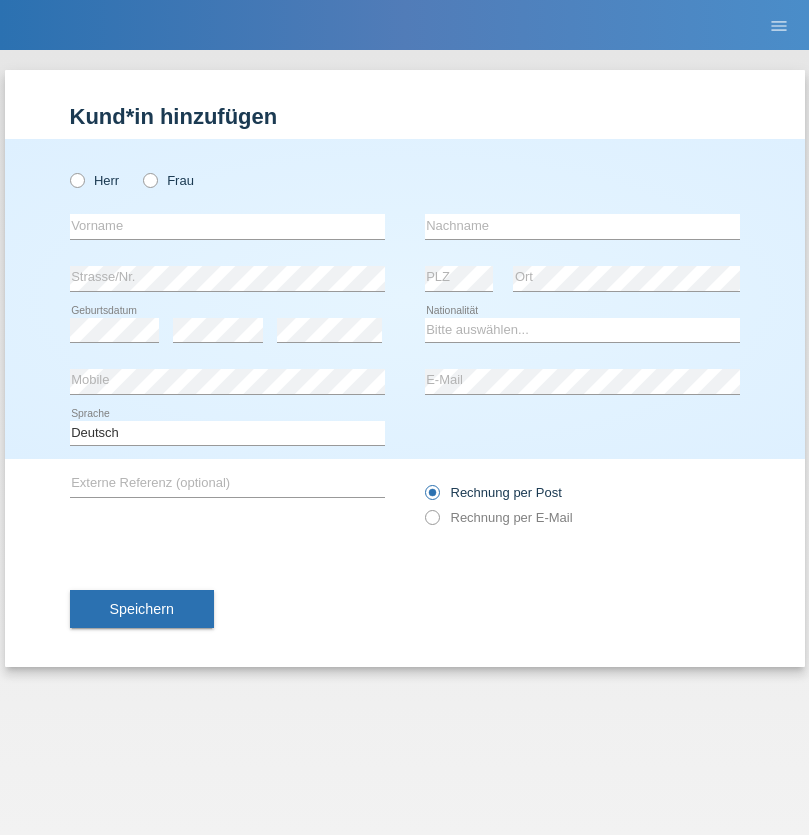 scroll, scrollTop: 0, scrollLeft: 0, axis: both 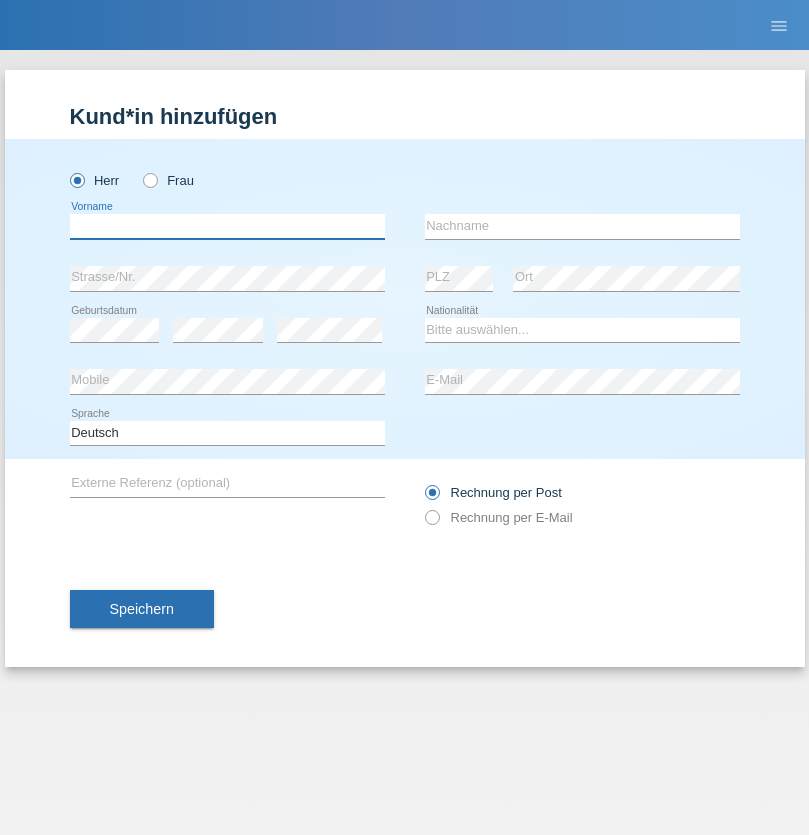 click at bounding box center (227, 226) 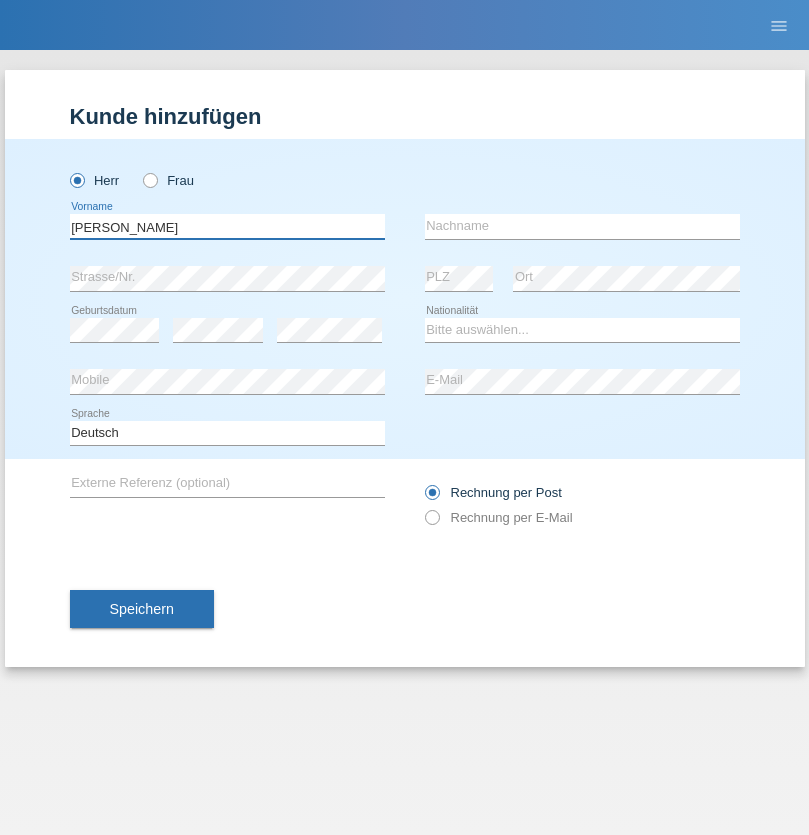 type on "[PERSON_NAME]" 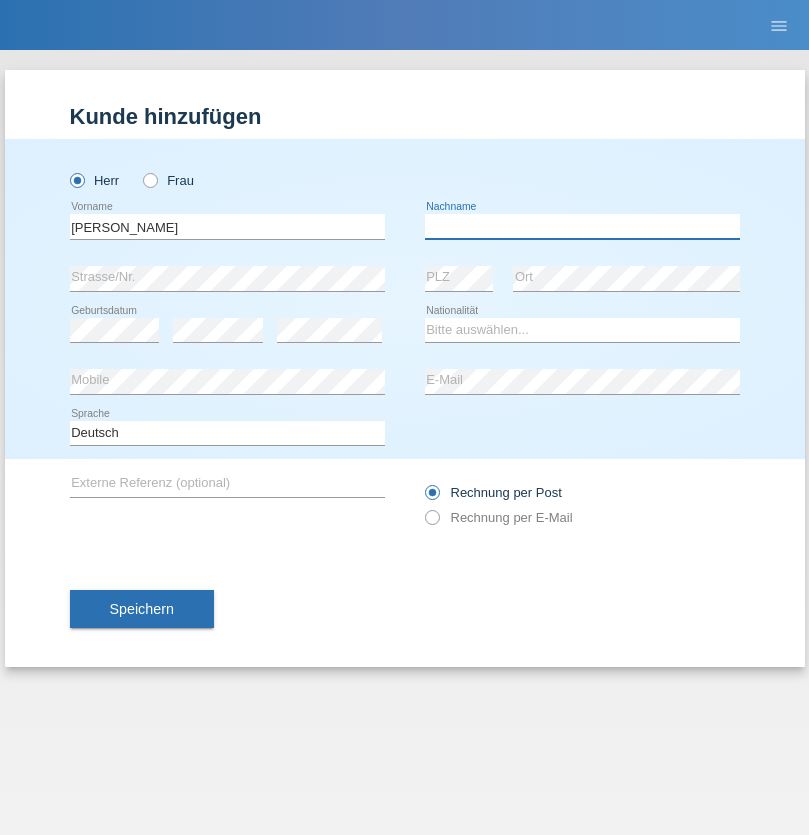 click at bounding box center [582, 226] 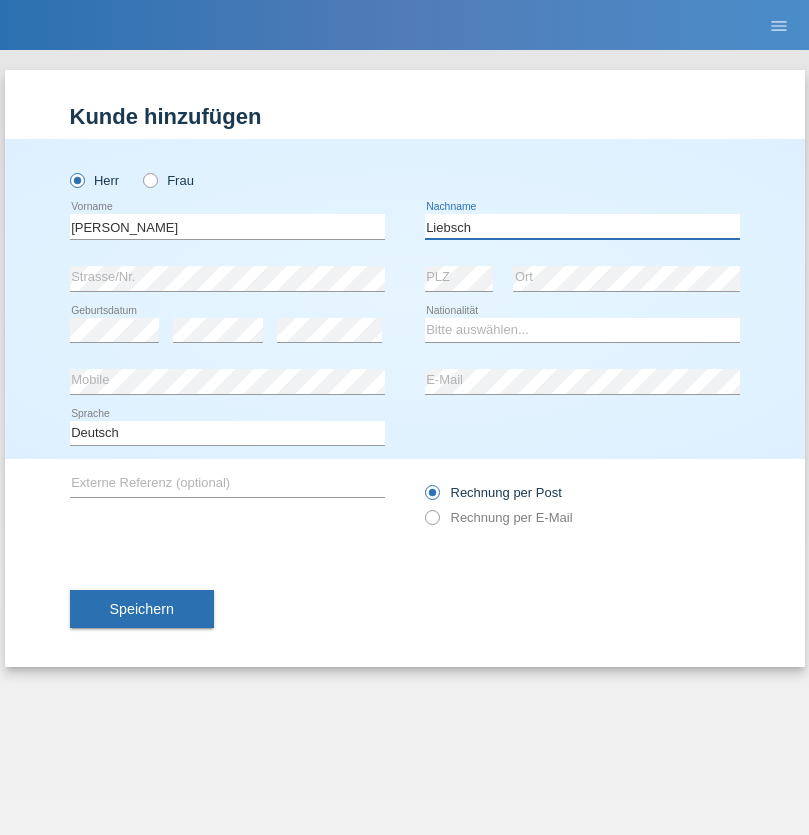 type on "Liebsch" 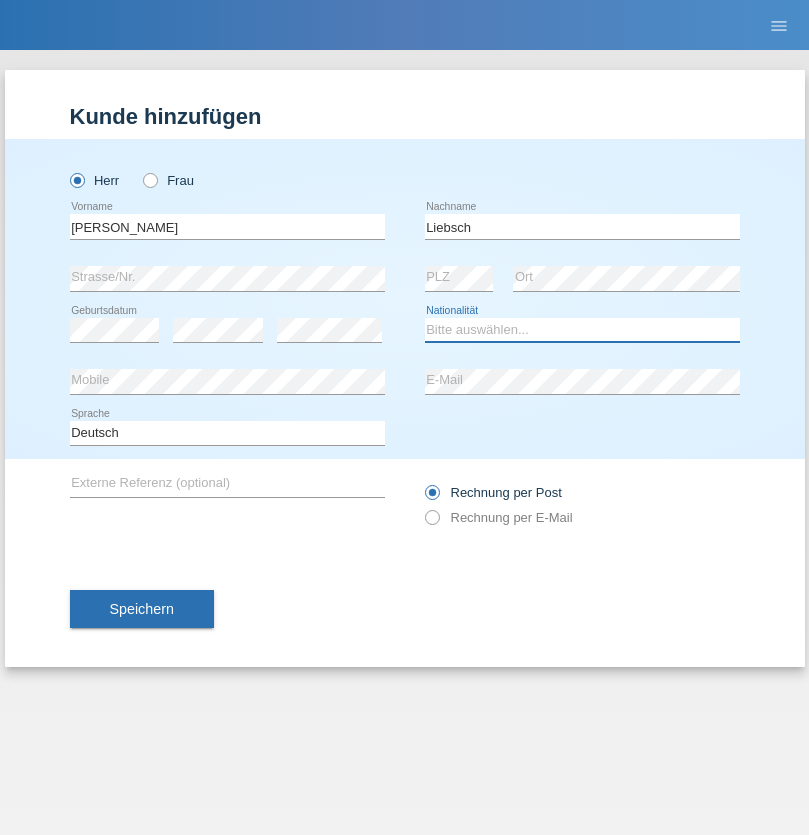 select on "DE" 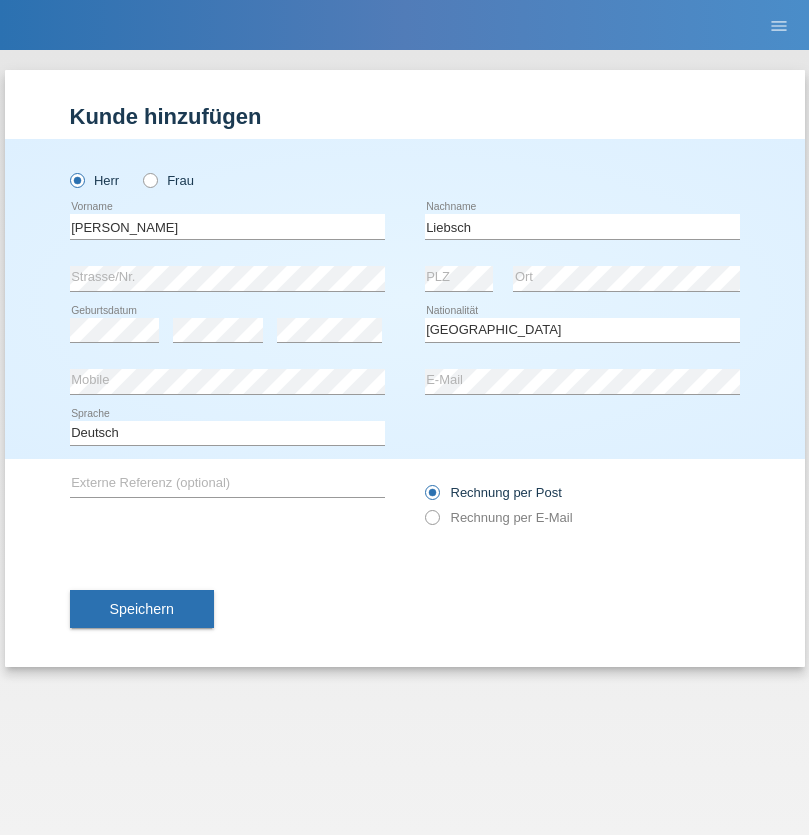 select on "C" 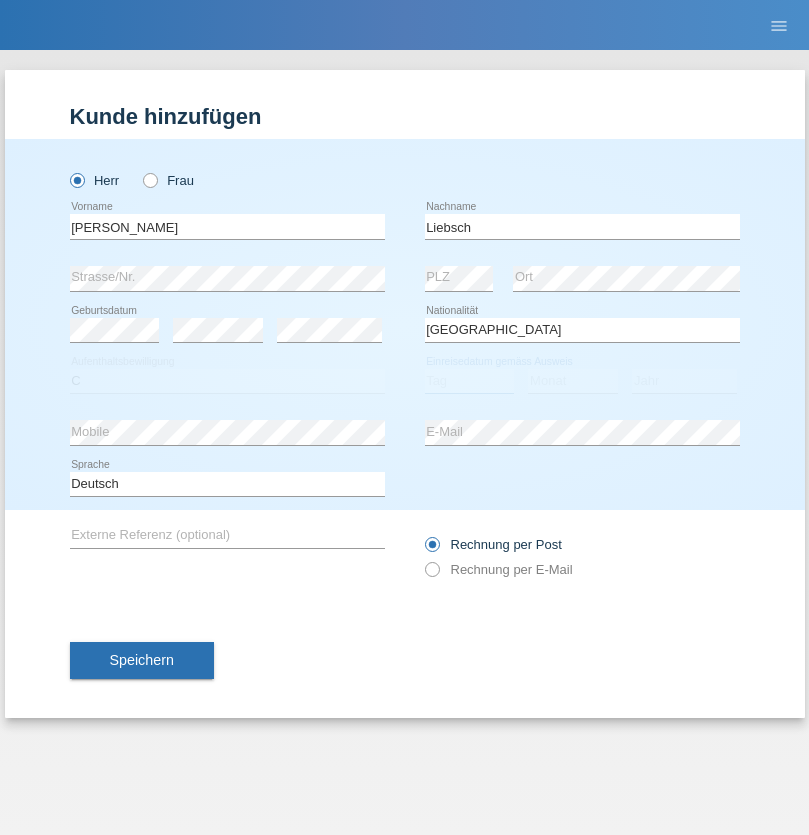 select on "19" 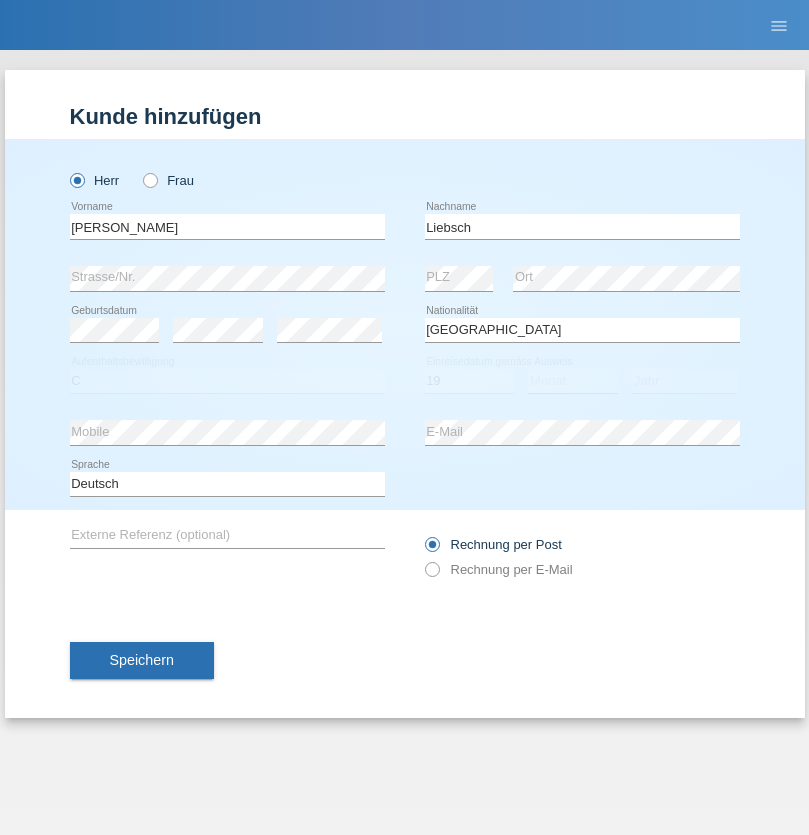 select on "07" 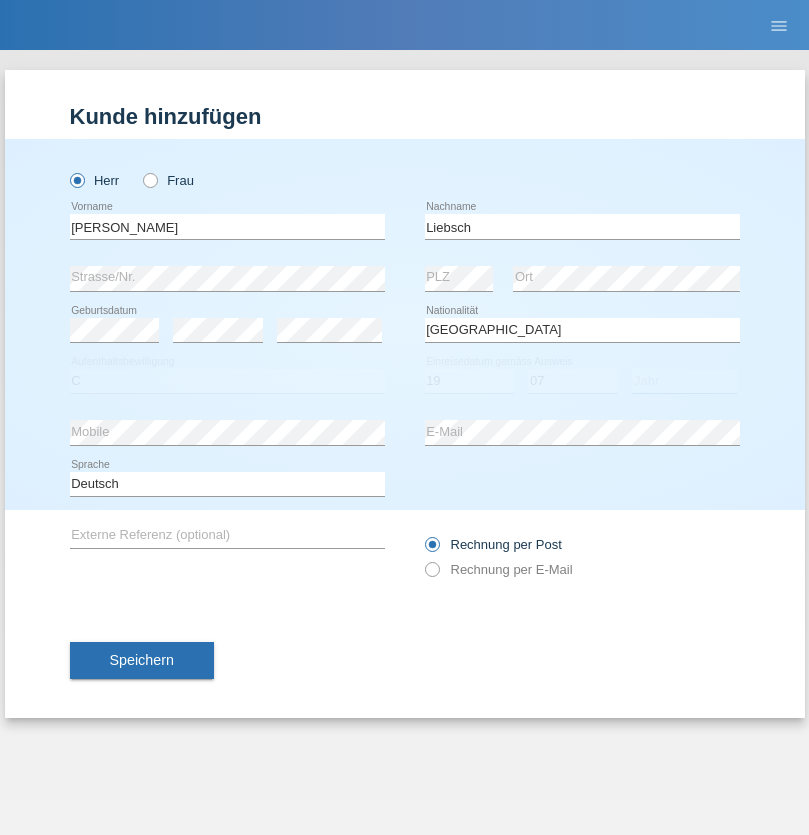 select on "2021" 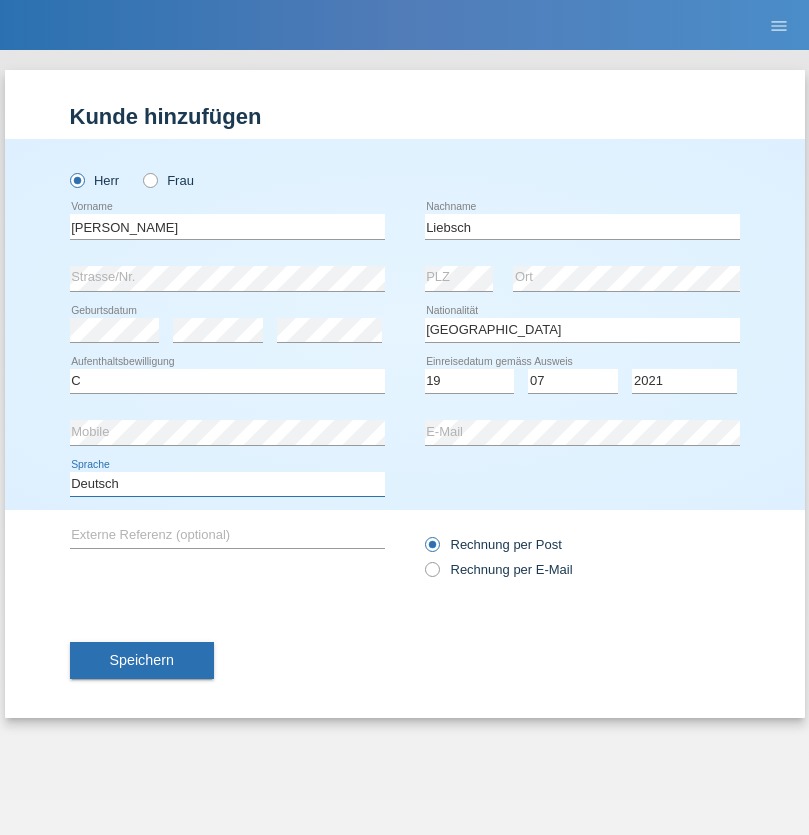 select on "en" 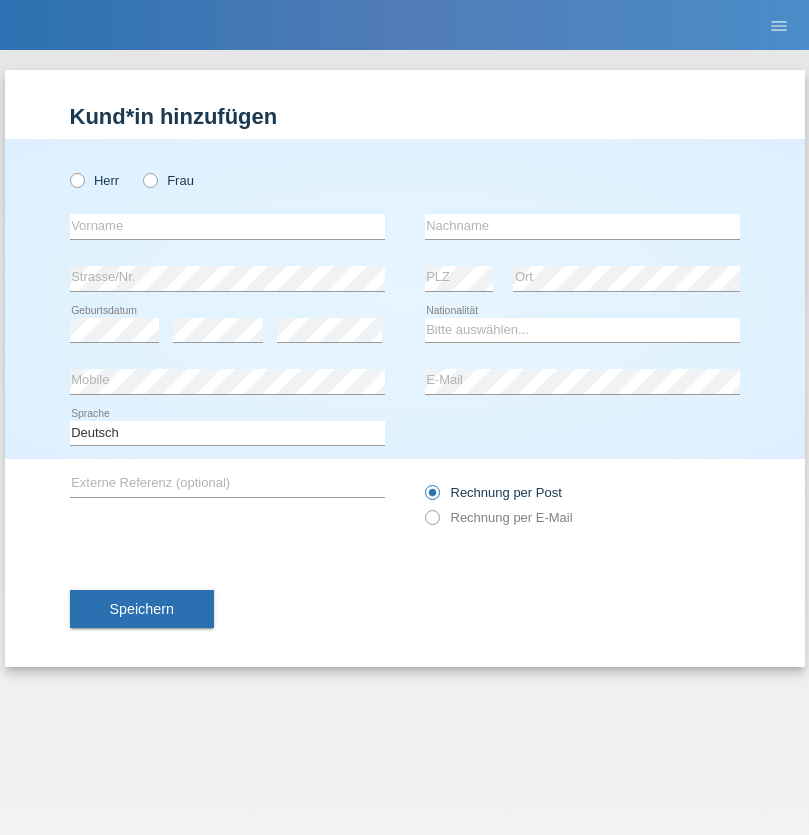 scroll, scrollTop: 0, scrollLeft: 0, axis: both 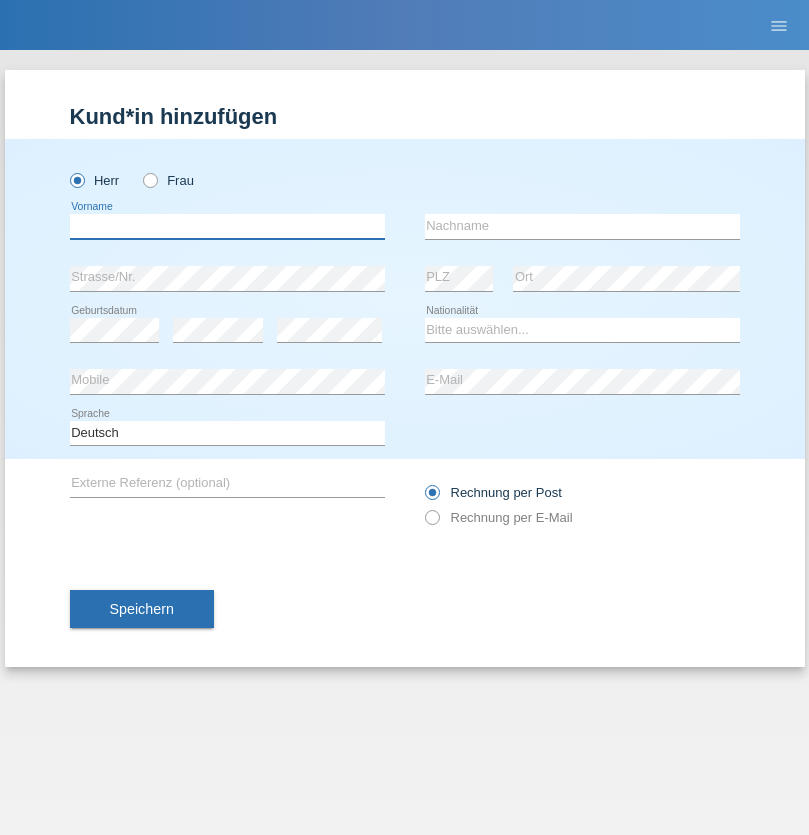 click at bounding box center [227, 226] 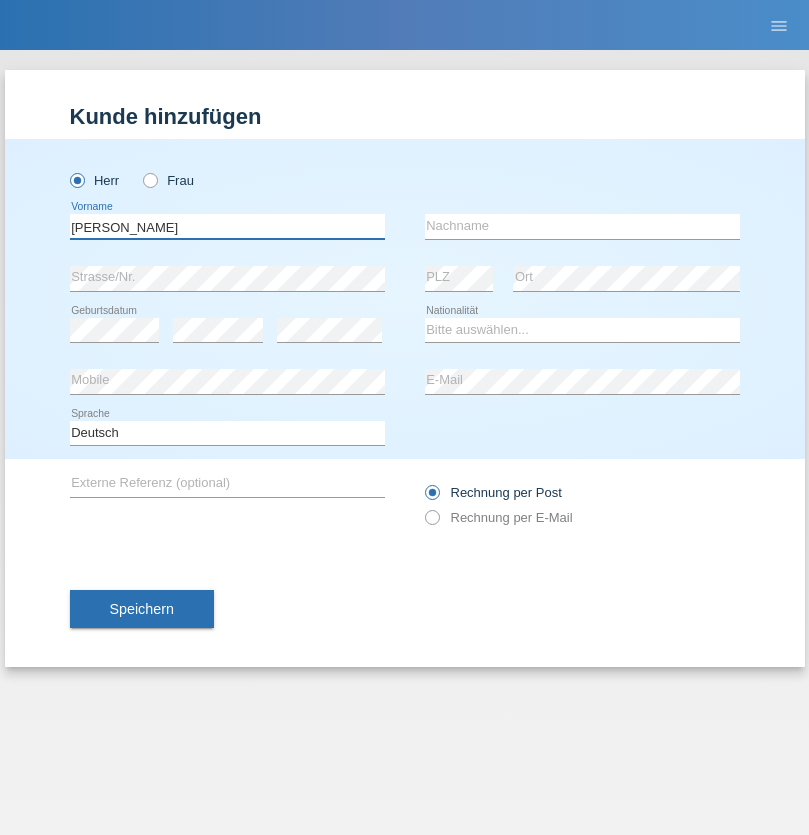 type on "Paolo" 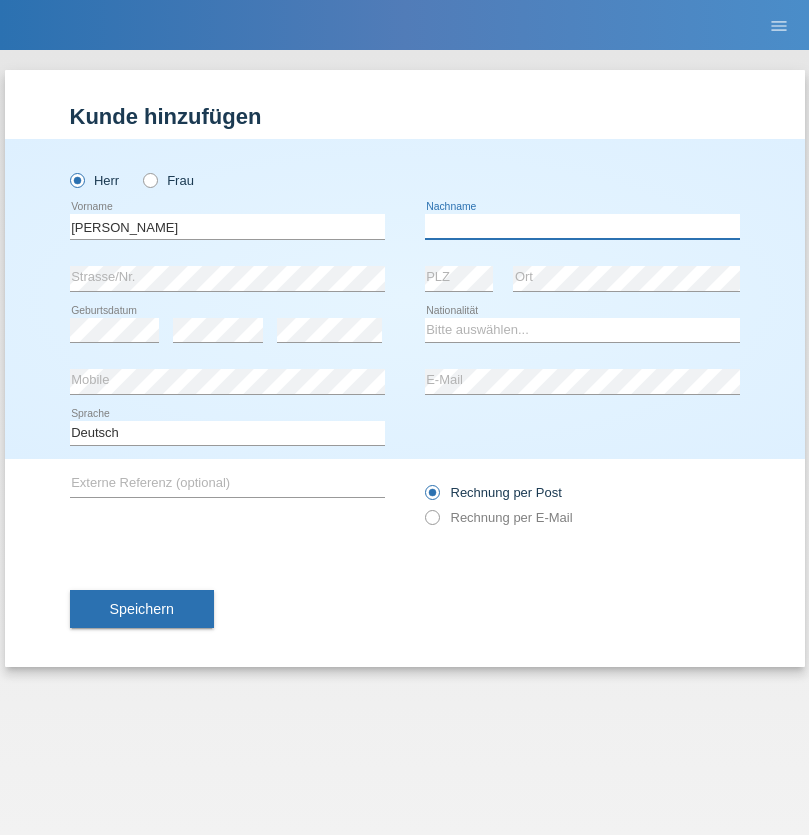 click at bounding box center [582, 226] 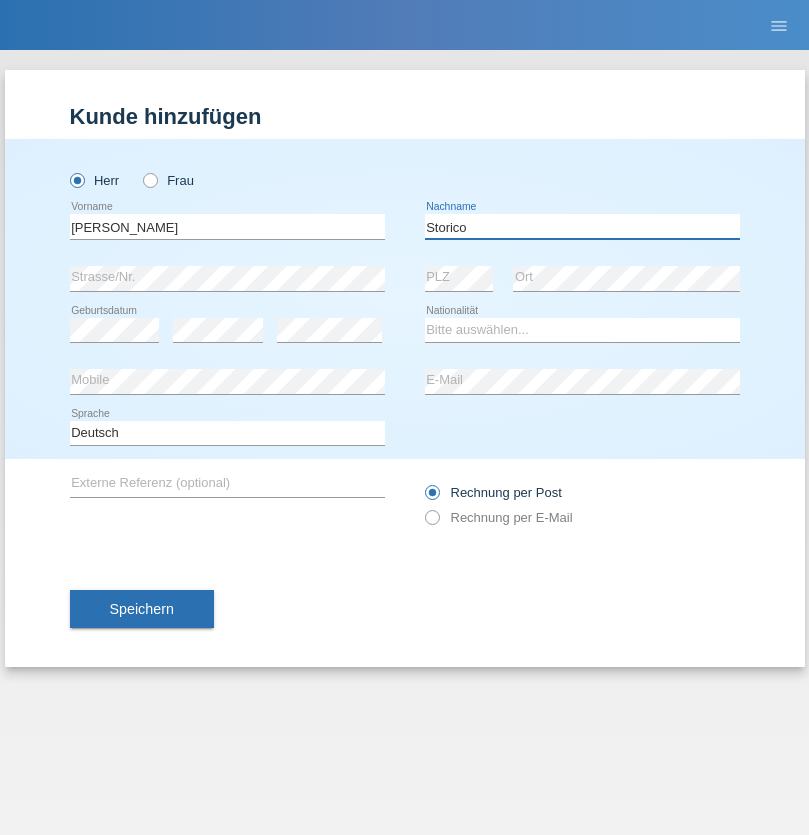 type on "Storico" 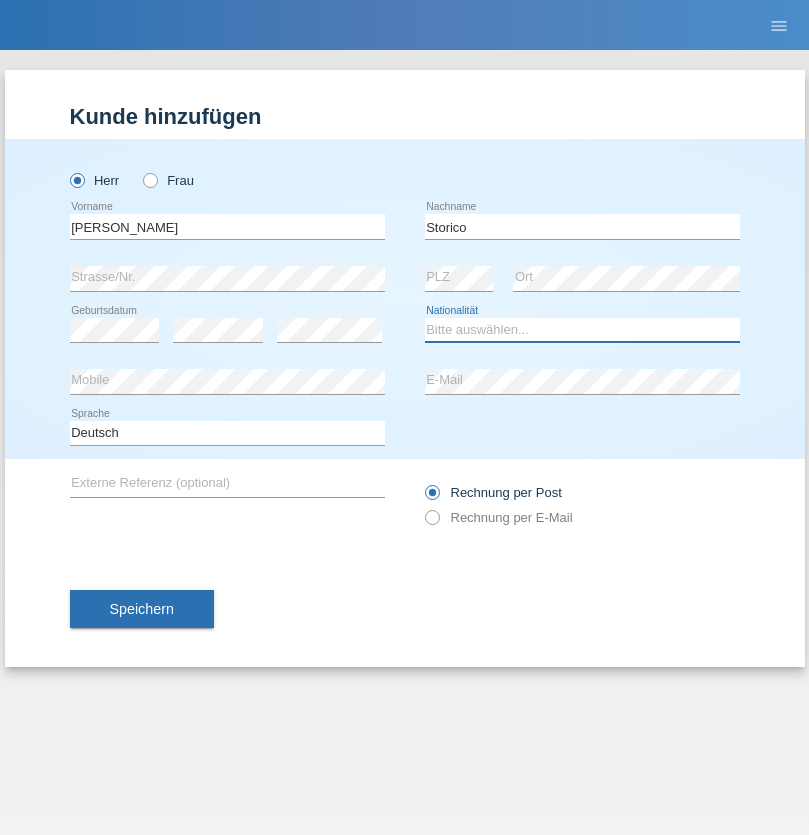 select on "IT" 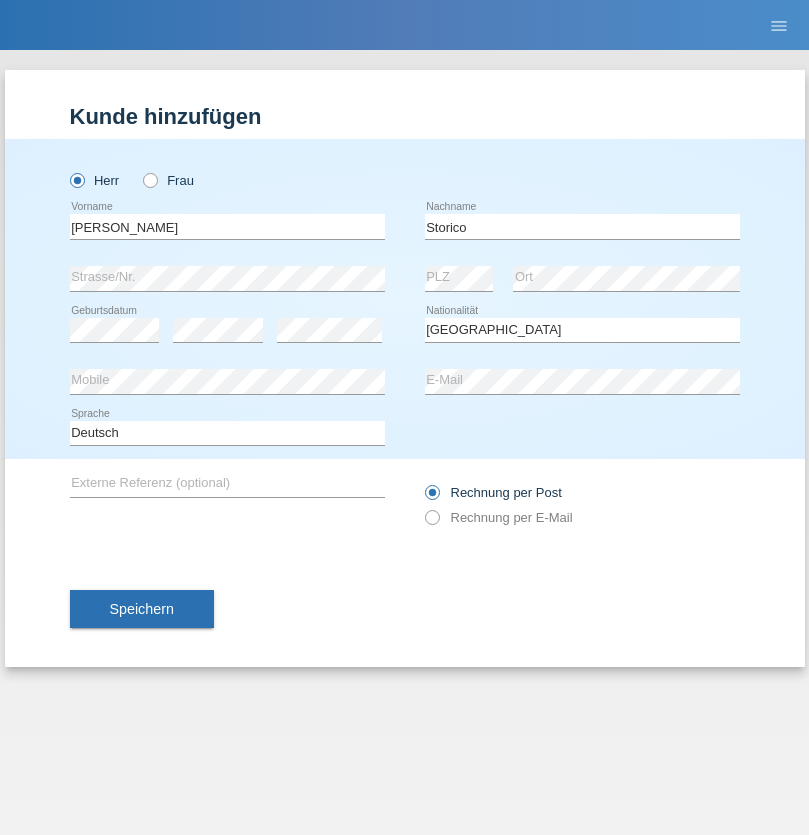 select on "C" 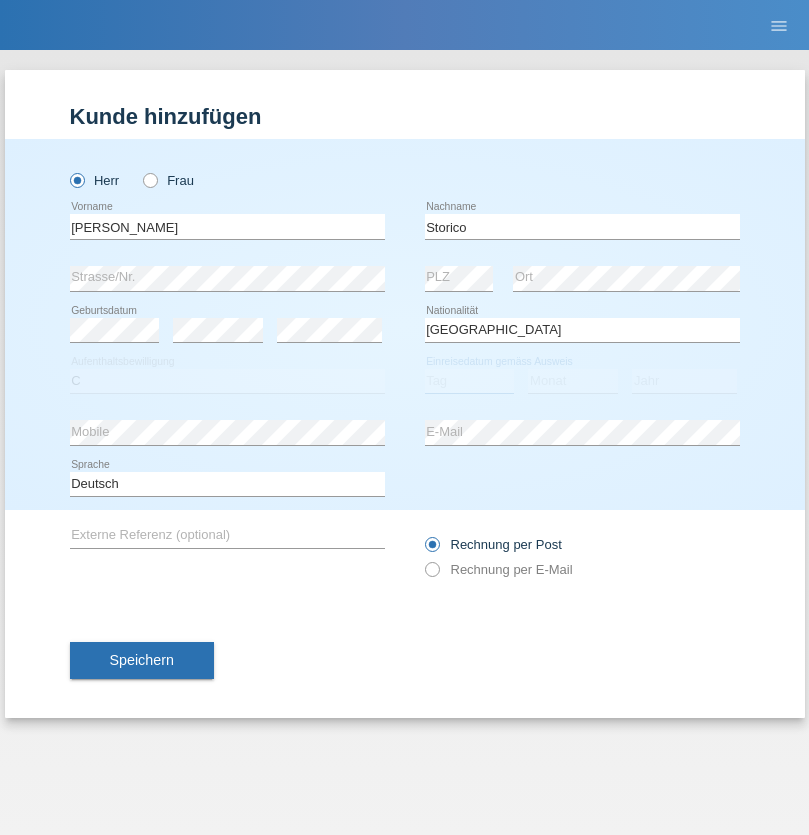 select on "19" 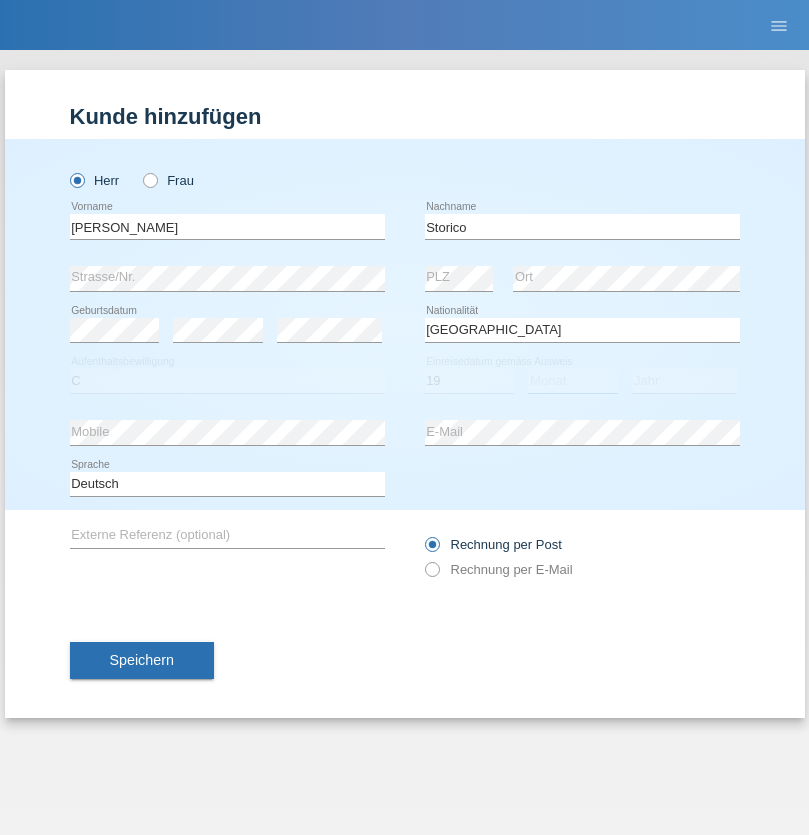 select on "07" 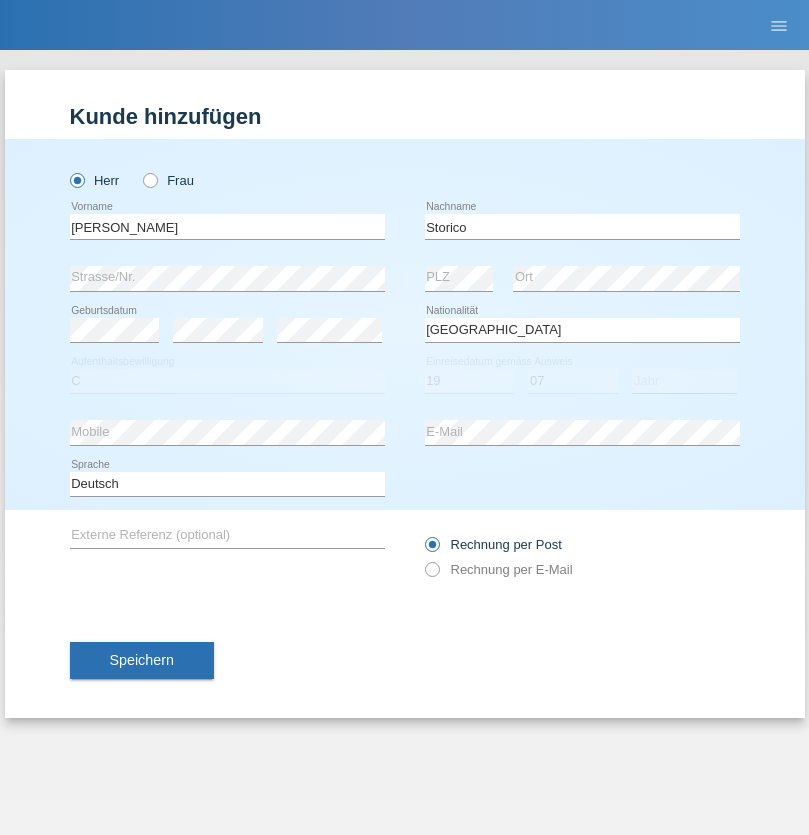 select on "2021" 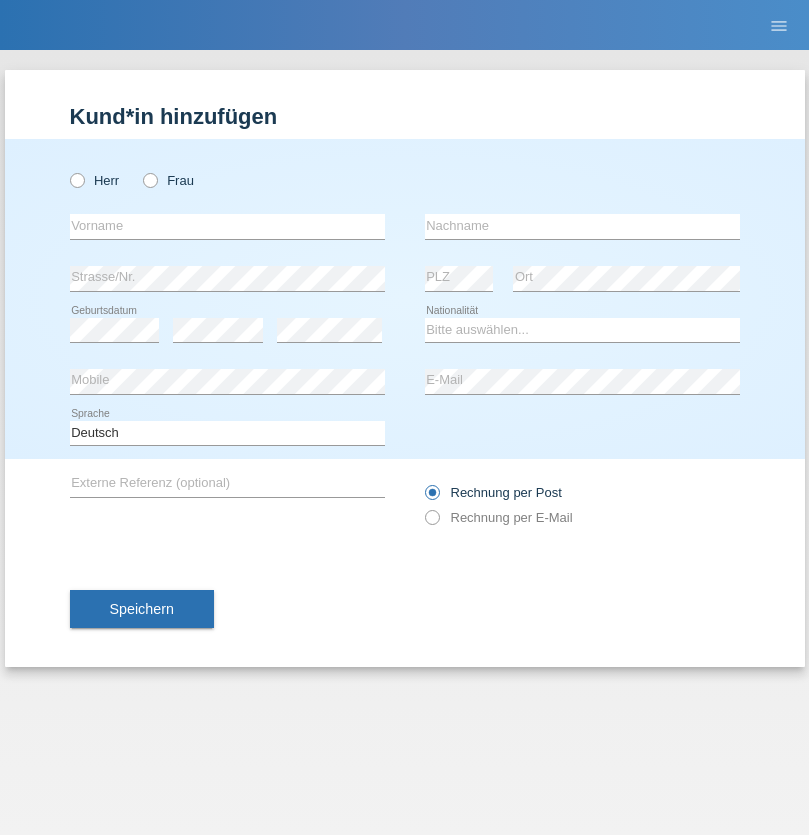 scroll, scrollTop: 0, scrollLeft: 0, axis: both 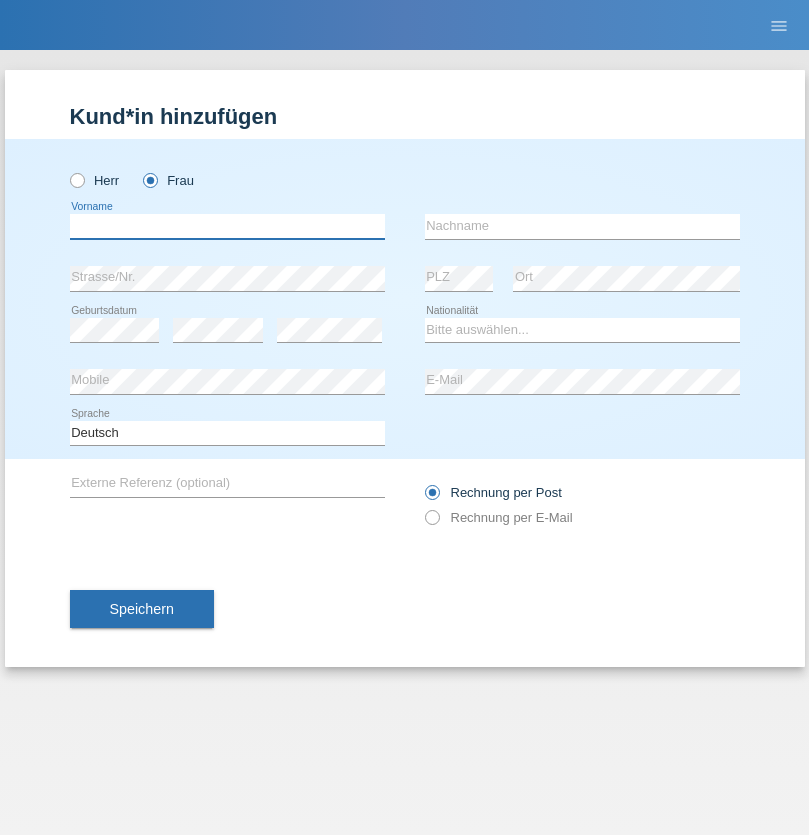 click at bounding box center (227, 226) 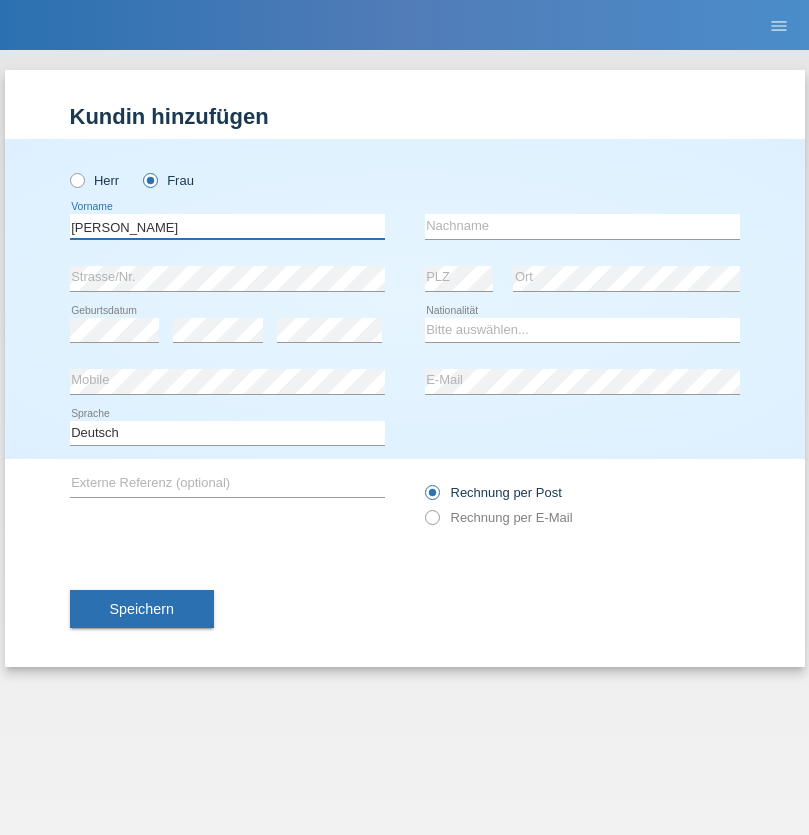type on "Paulina" 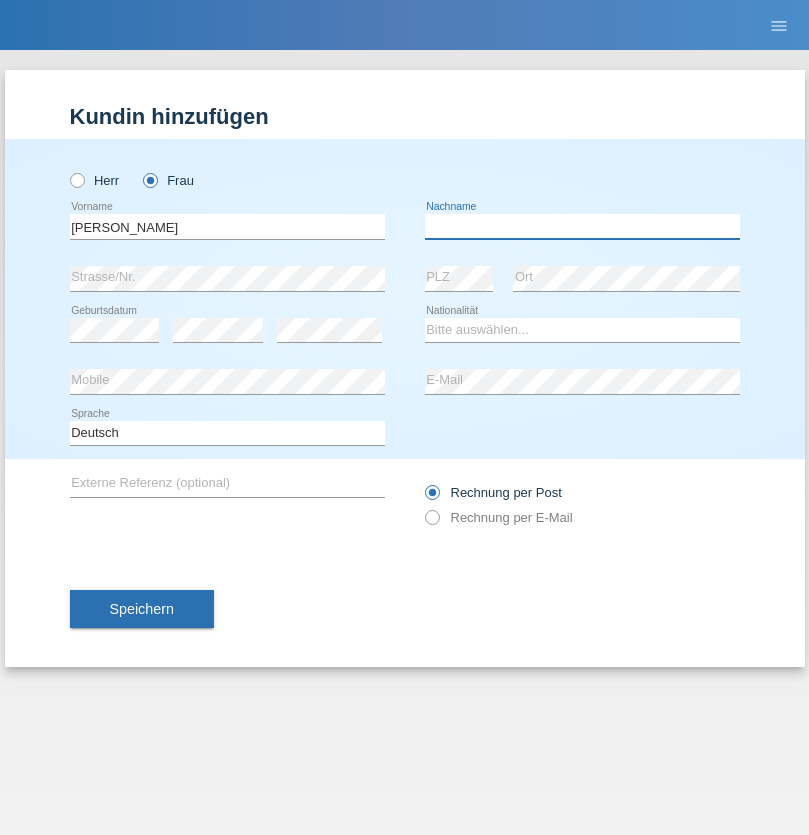 click at bounding box center [582, 226] 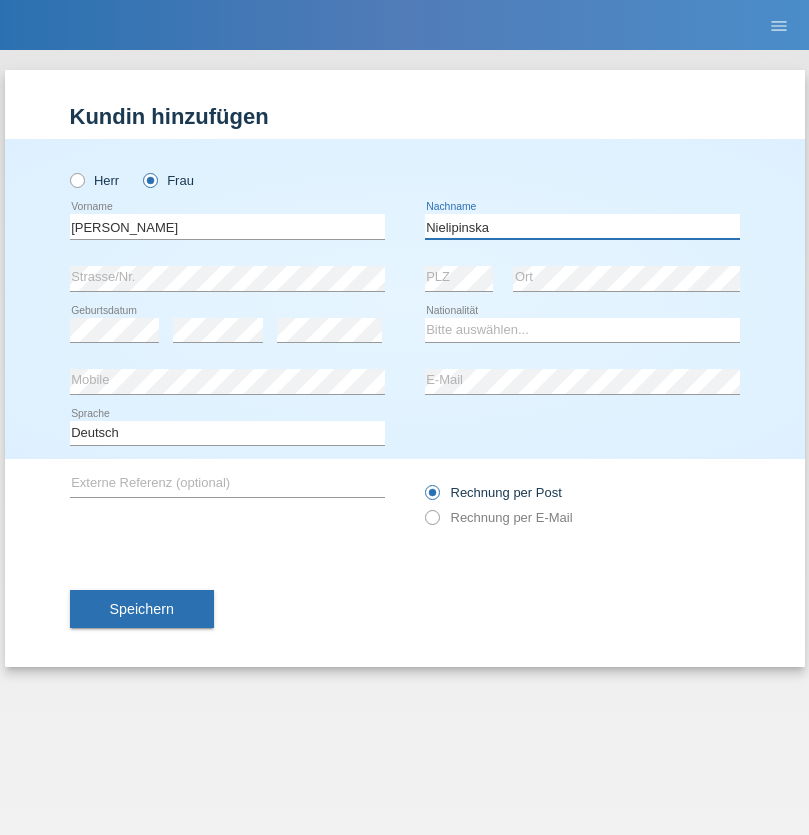 type on "Nielipinska" 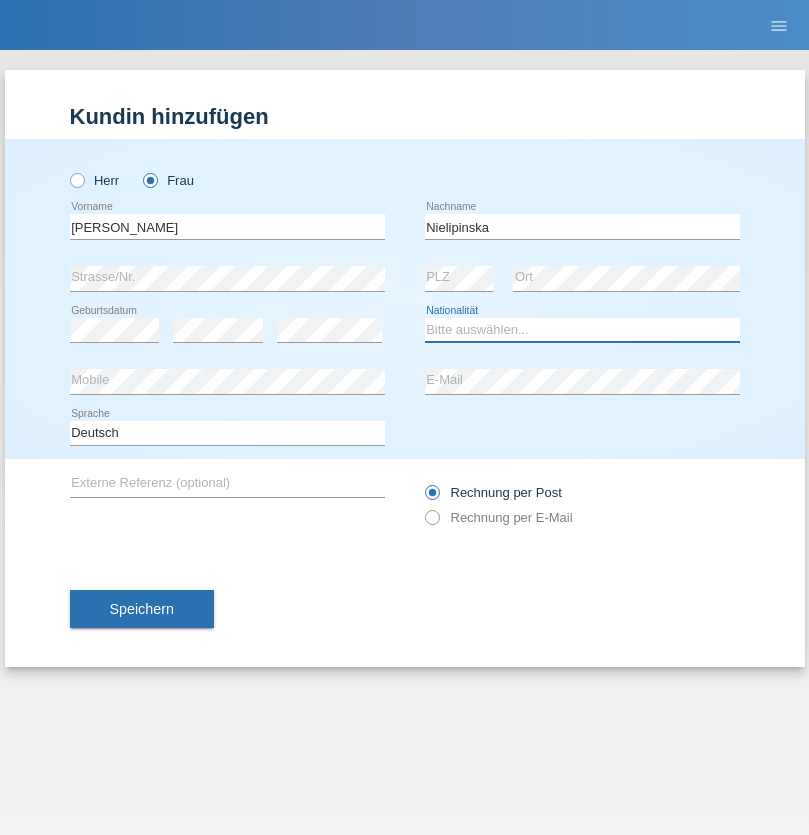 select on "PL" 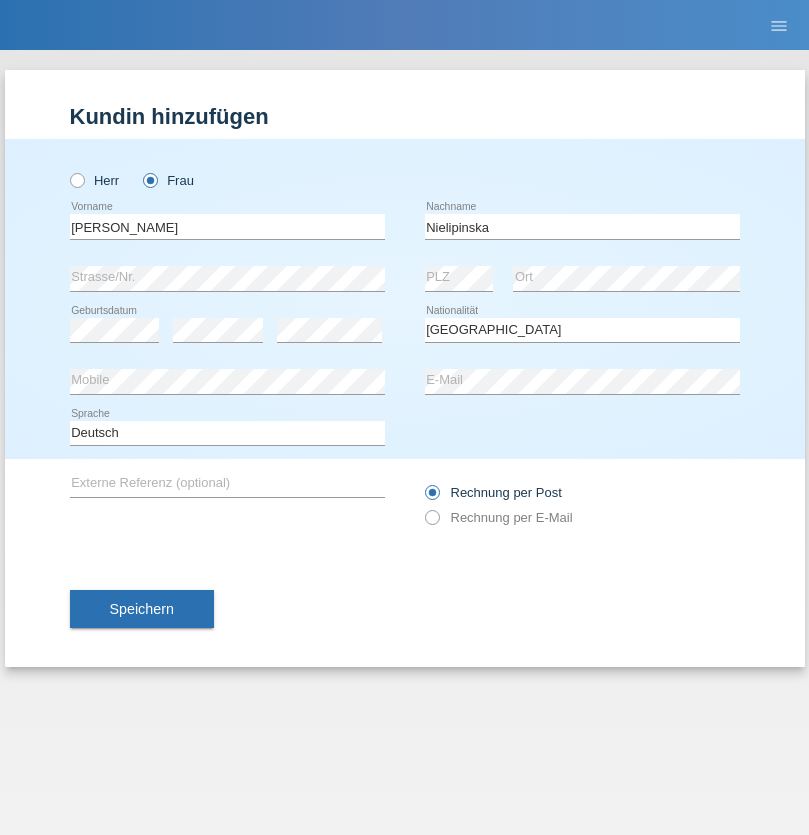 select on "C" 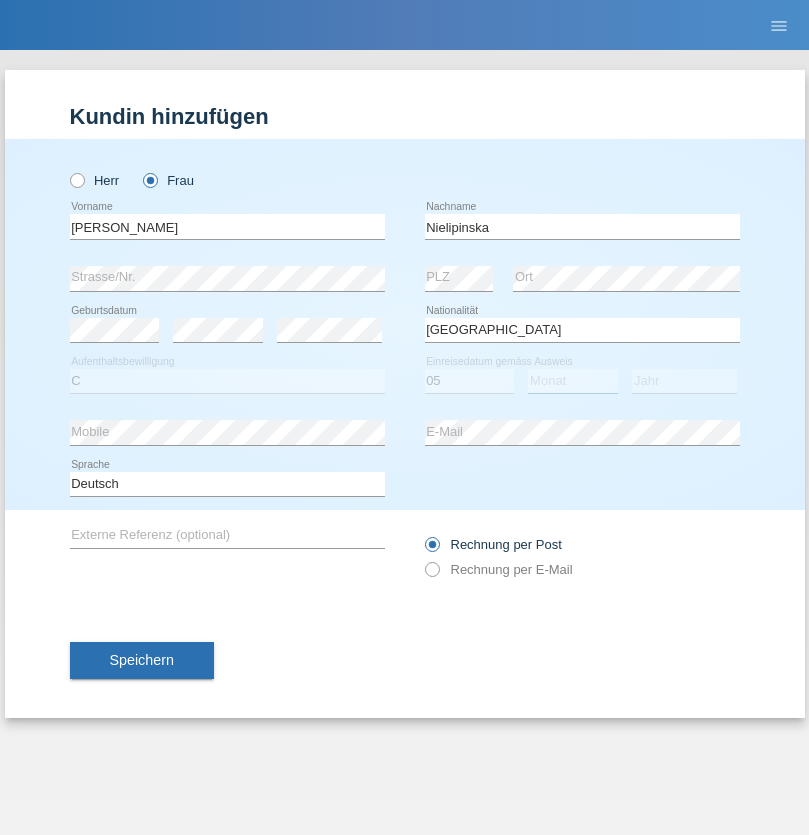 select on "05" 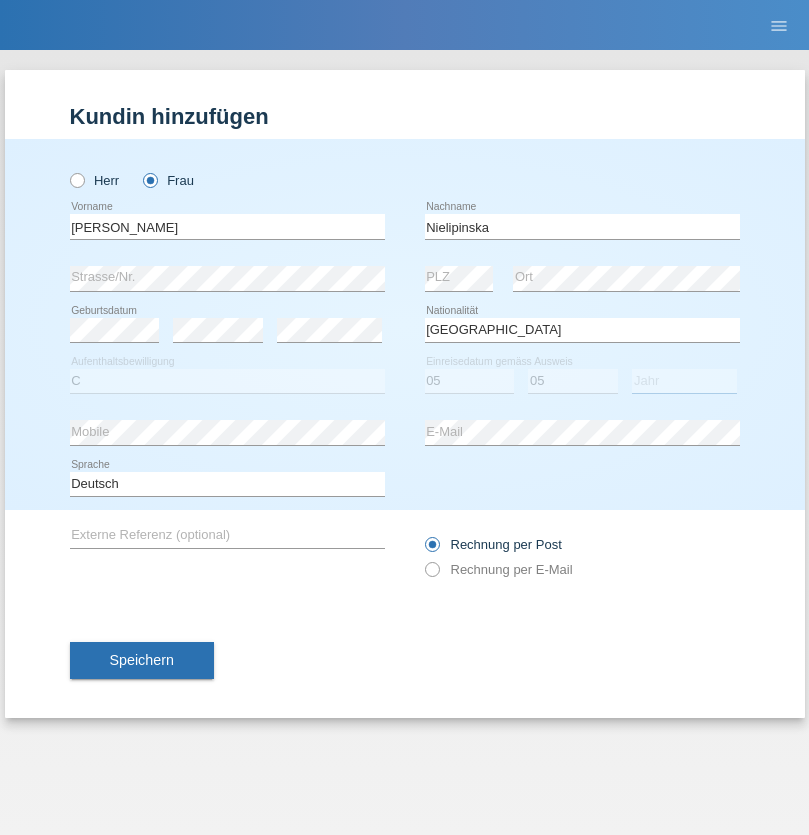 select on "2015" 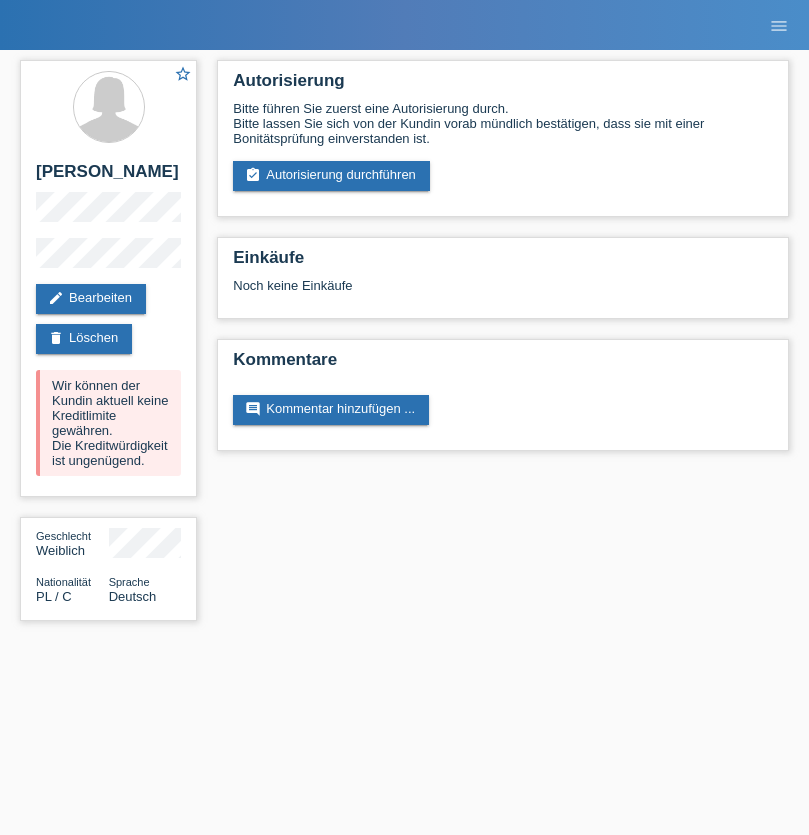 scroll, scrollTop: 0, scrollLeft: 0, axis: both 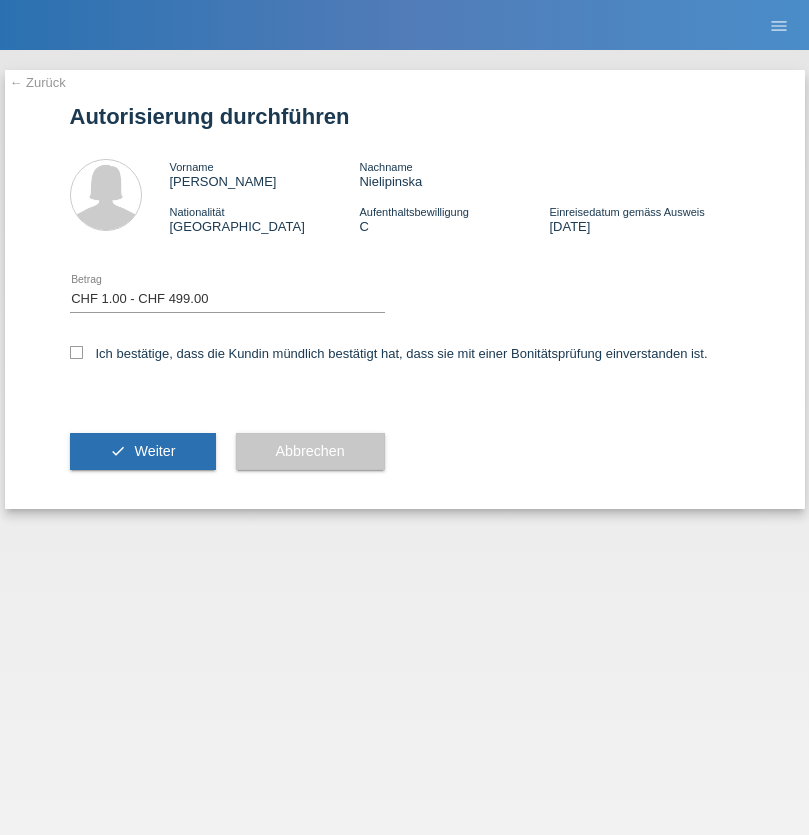 select on "1" 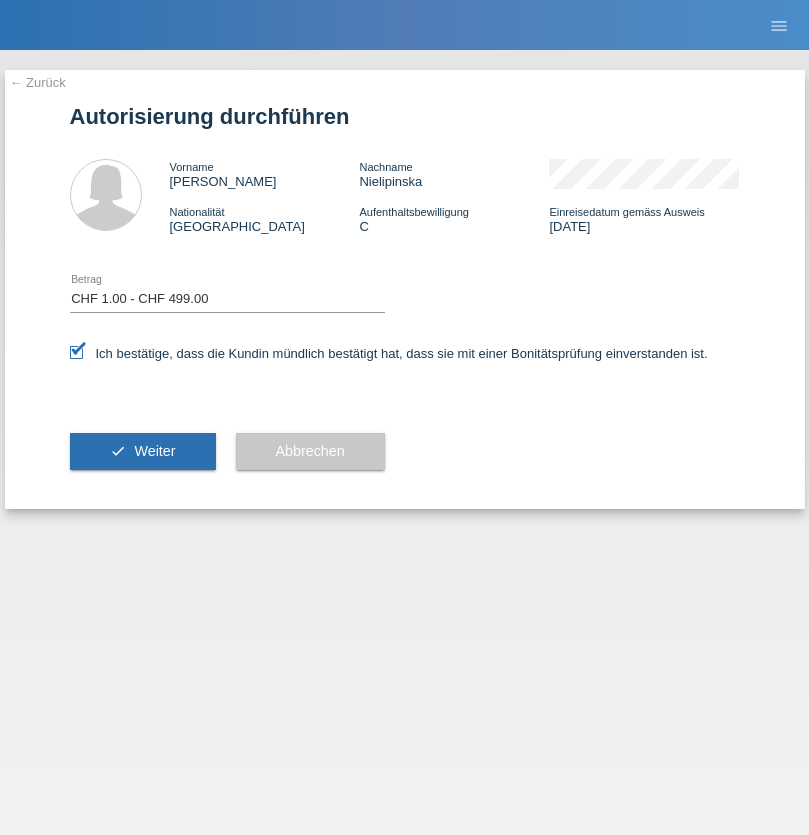 scroll, scrollTop: 0, scrollLeft: 0, axis: both 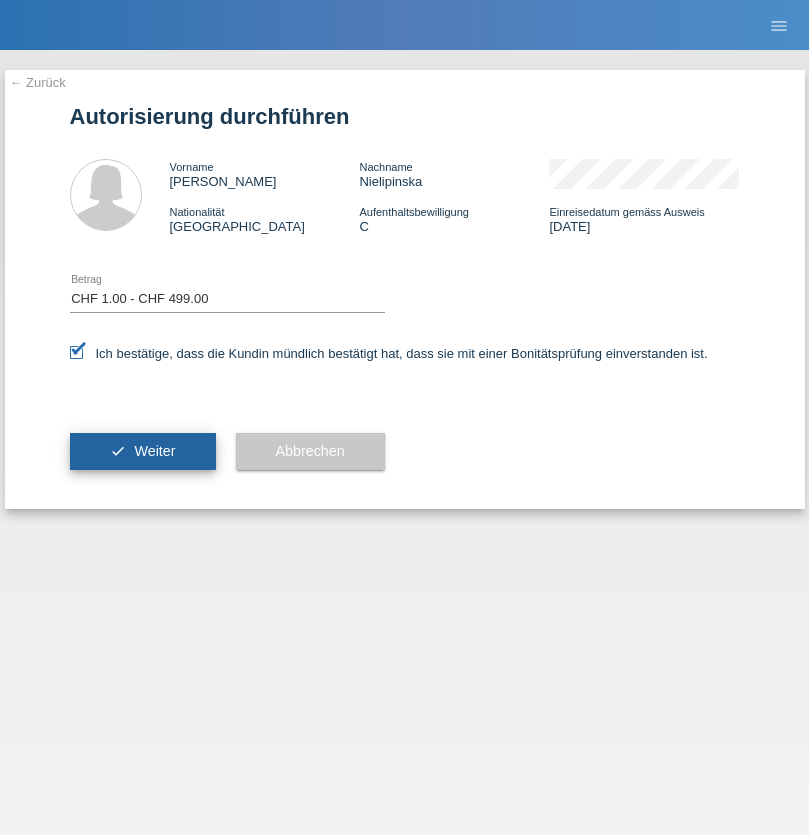 click on "Weiter" at bounding box center [154, 451] 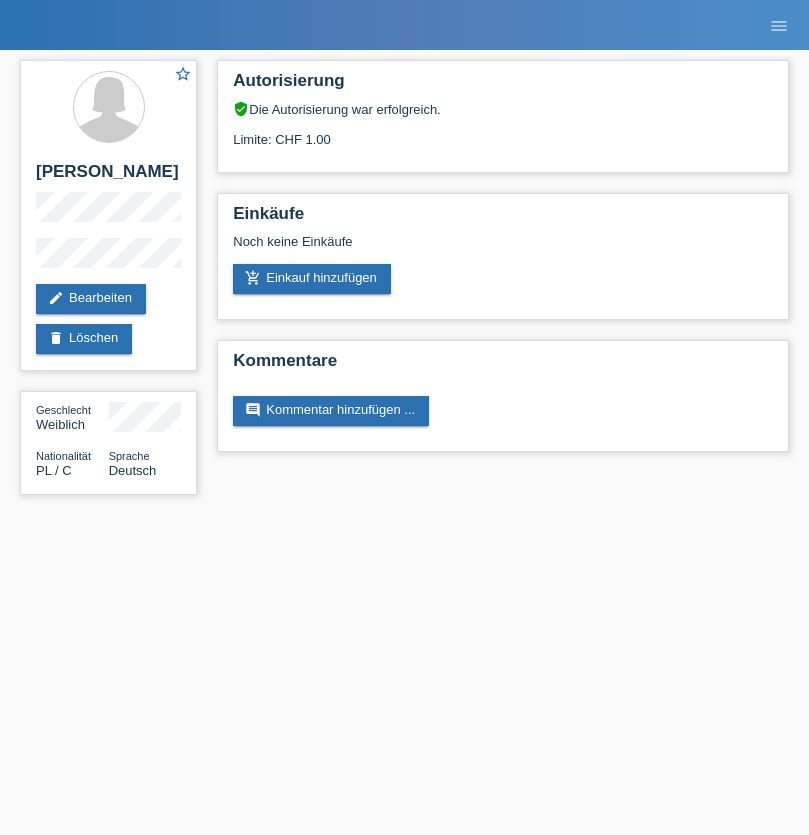 scroll, scrollTop: 0, scrollLeft: 0, axis: both 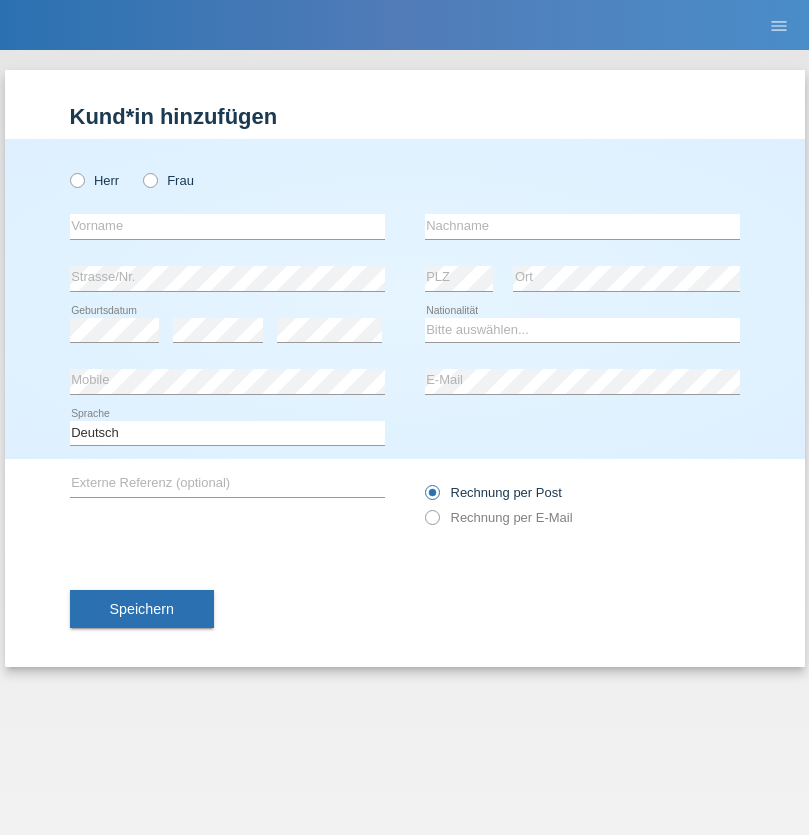 radio on "true" 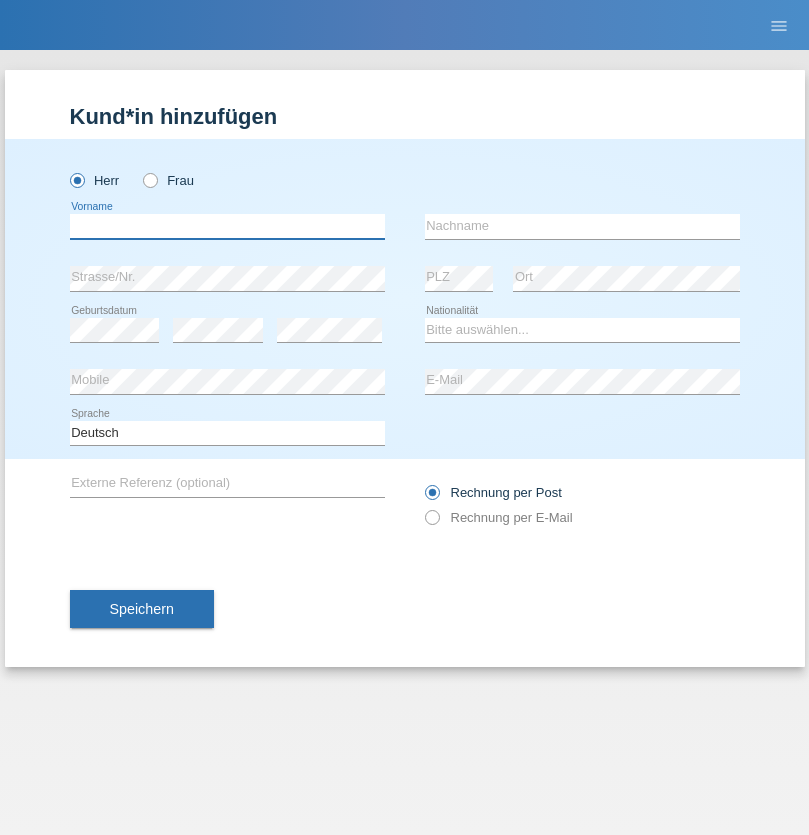 click at bounding box center [227, 226] 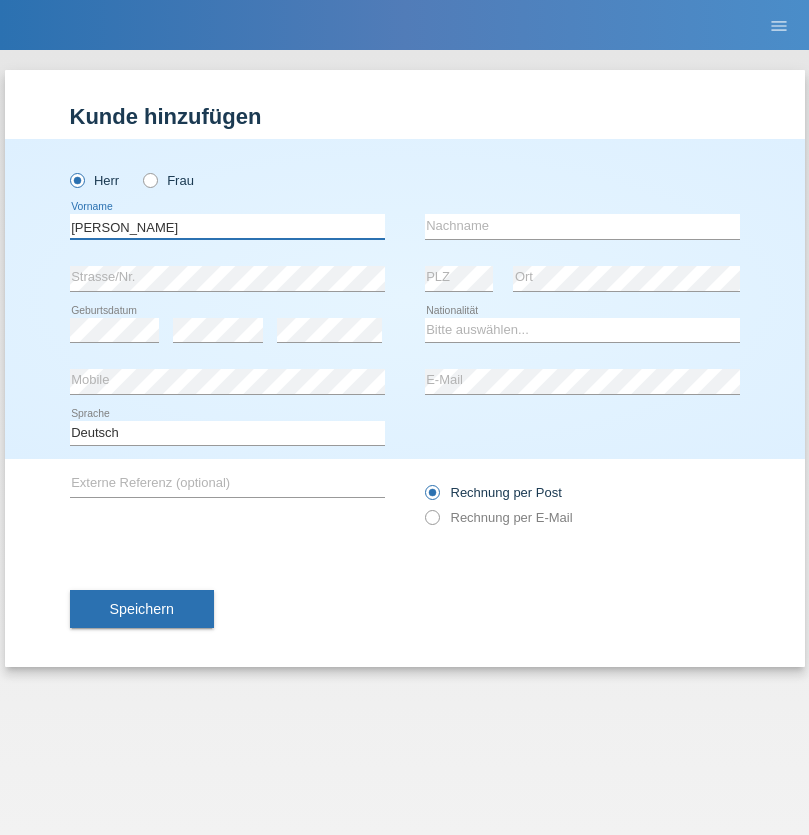 type on "[PERSON_NAME]" 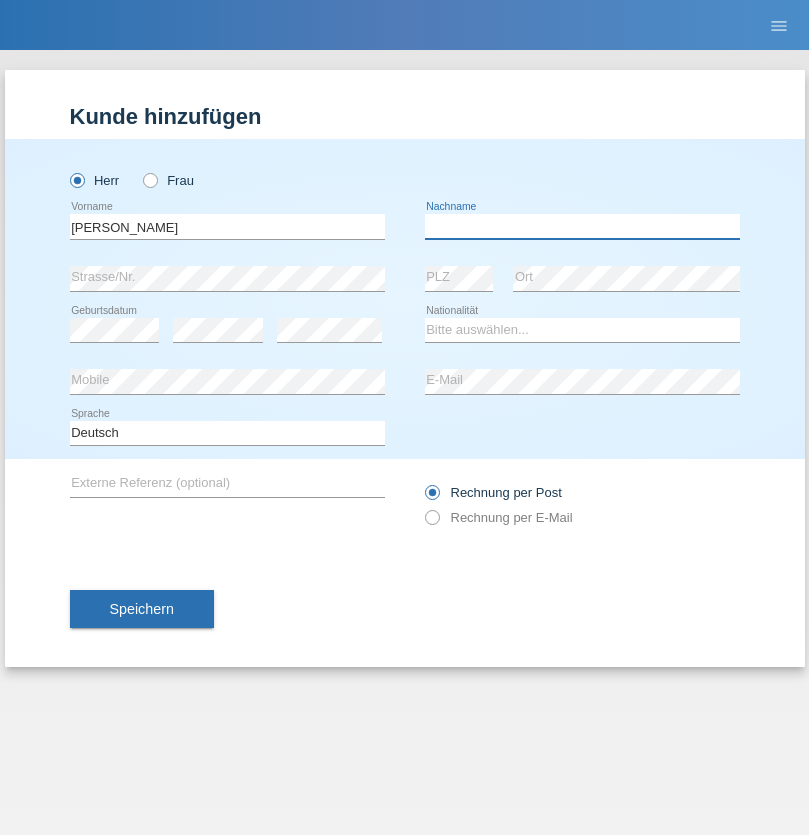 click at bounding box center [582, 226] 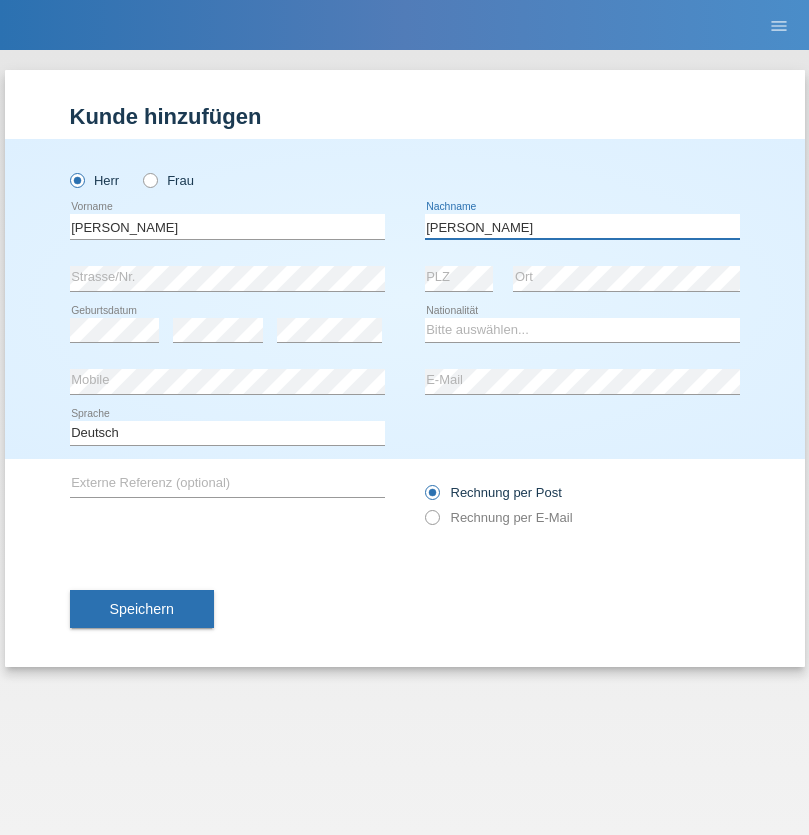 type on "[PERSON_NAME]" 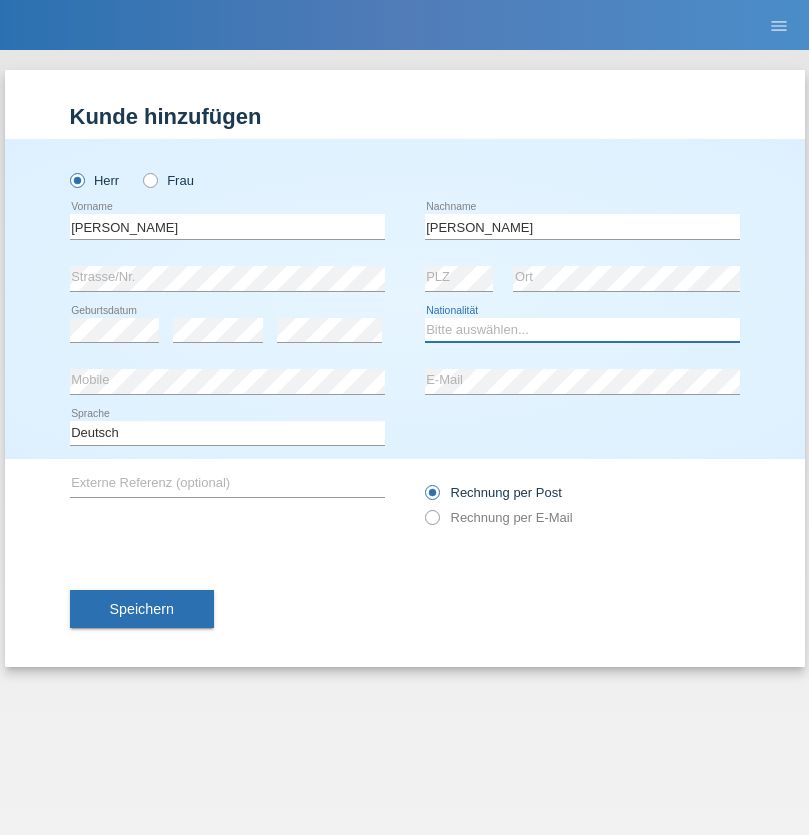select on "NP" 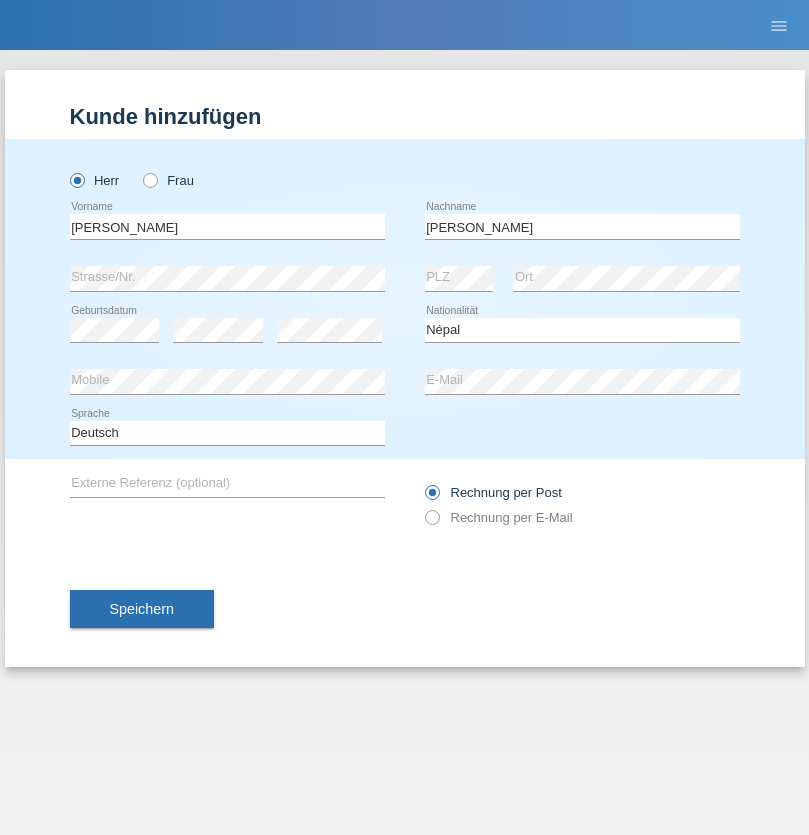 select on "C" 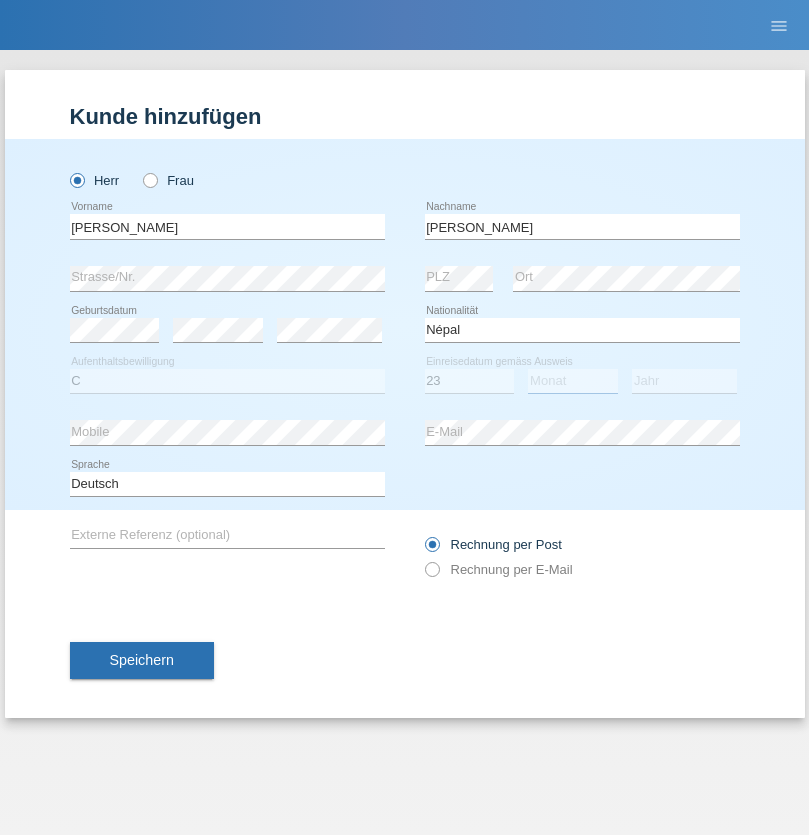select on "05" 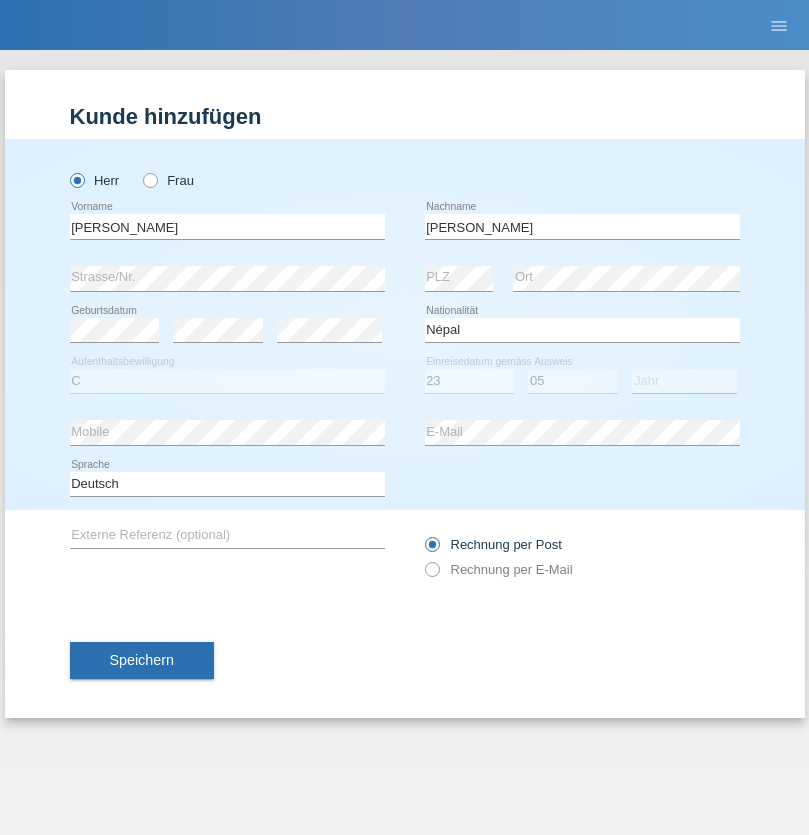 select on "2011" 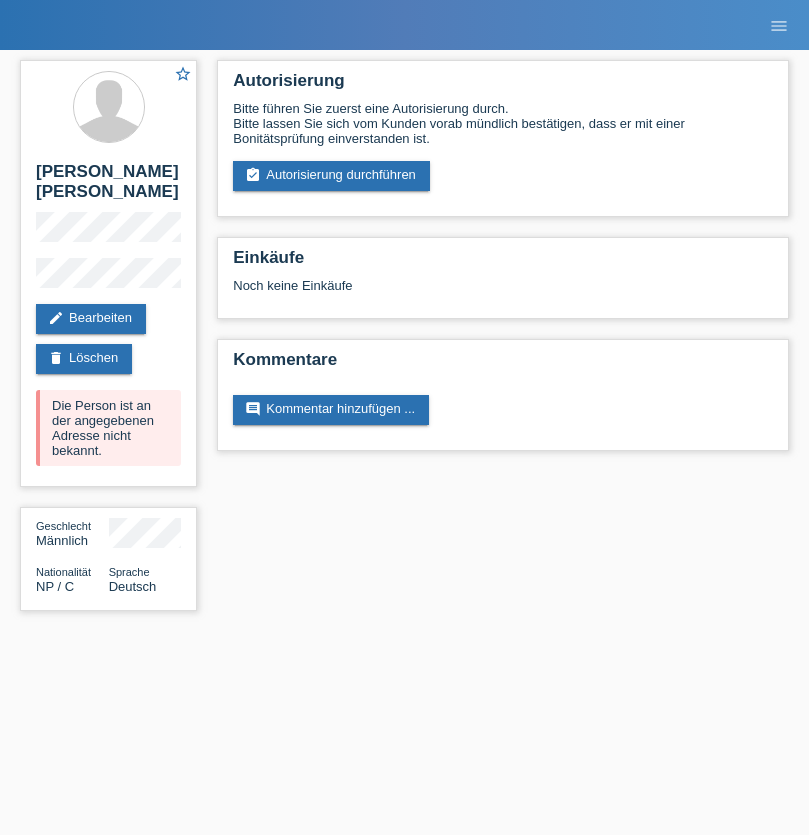 scroll, scrollTop: 0, scrollLeft: 0, axis: both 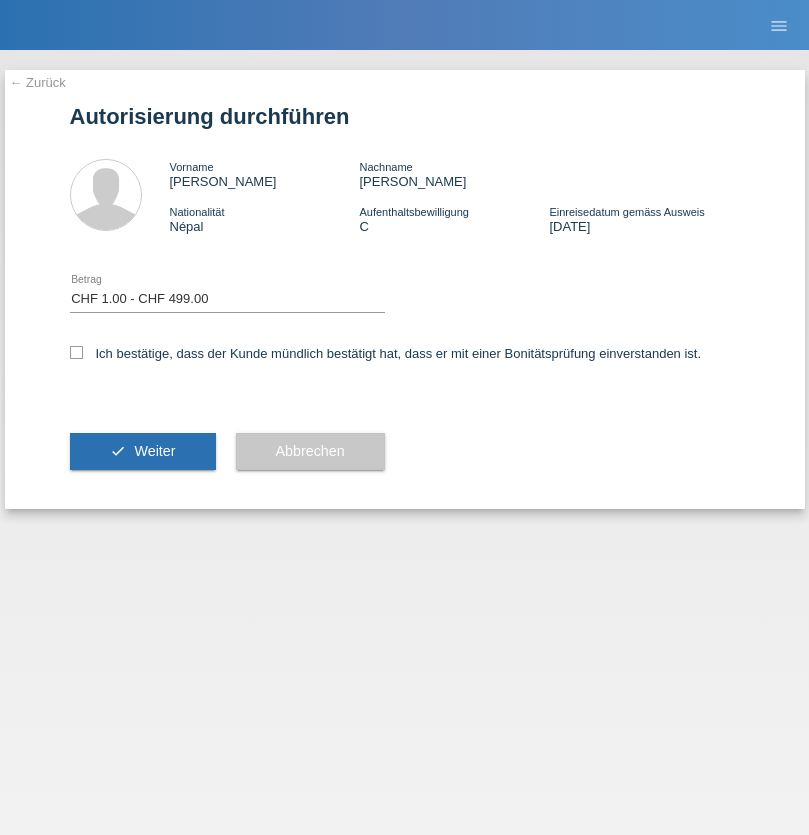 select on "1" 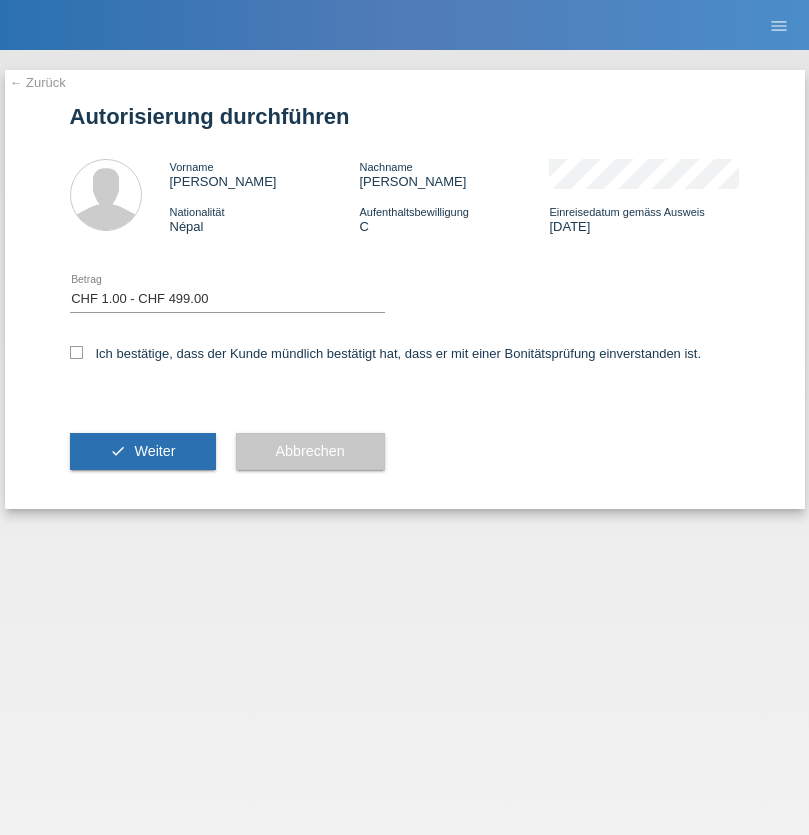 scroll, scrollTop: 0, scrollLeft: 0, axis: both 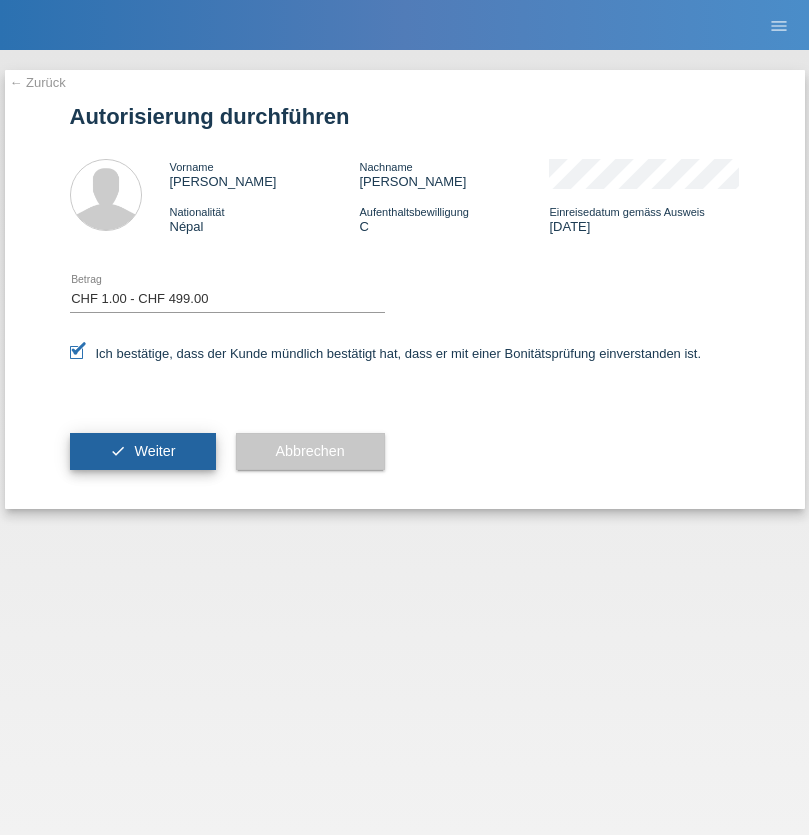 click on "Weiter" at bounding box center (154, 451) 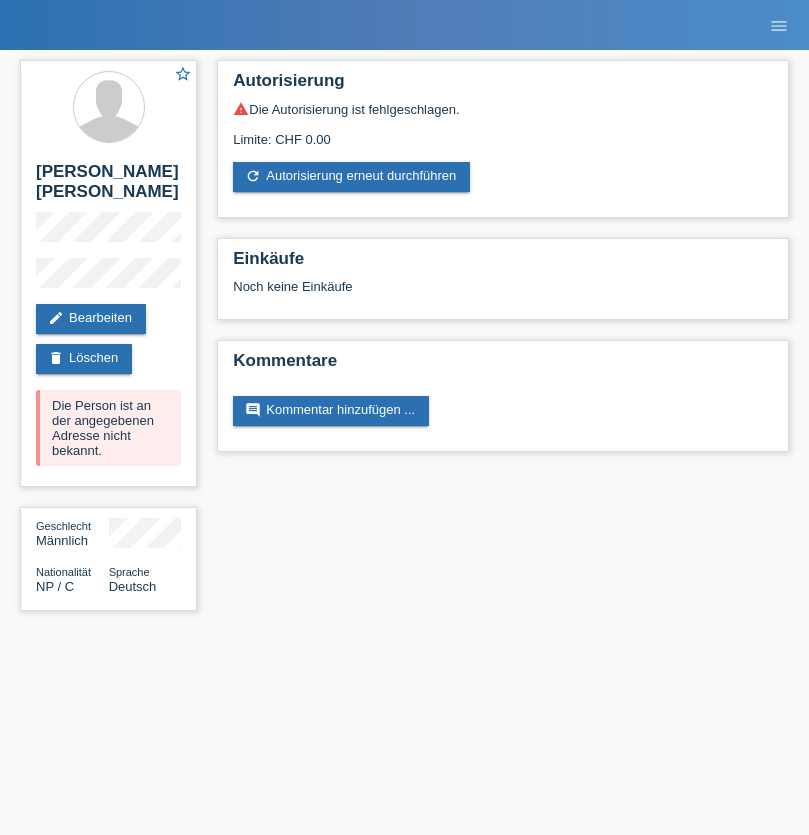 scroll, scrollTop: 0, scrollLeft: 0, axis: both 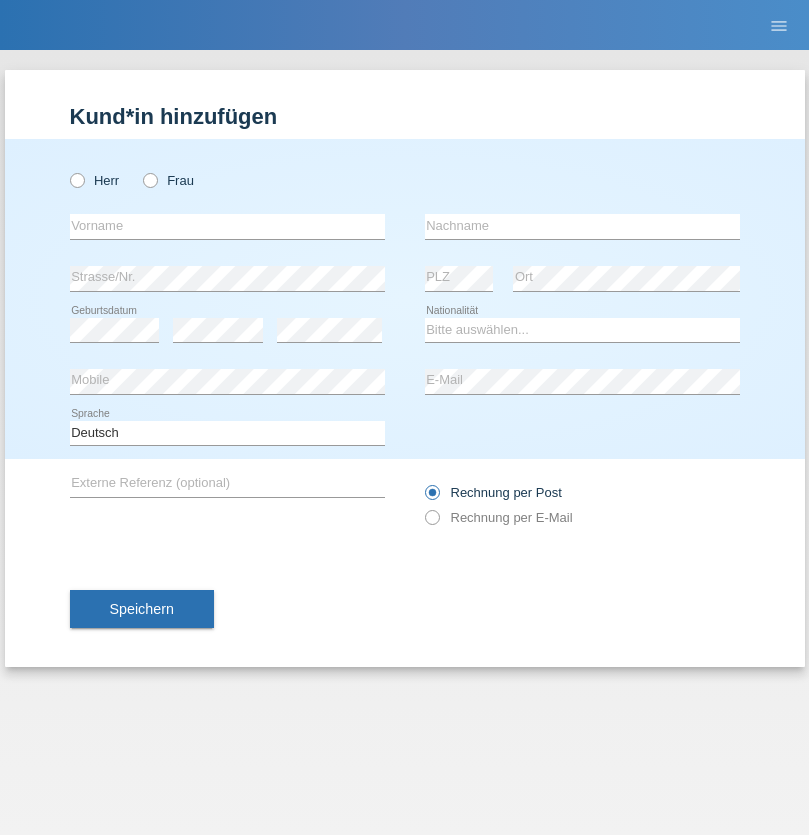 radio on "true" 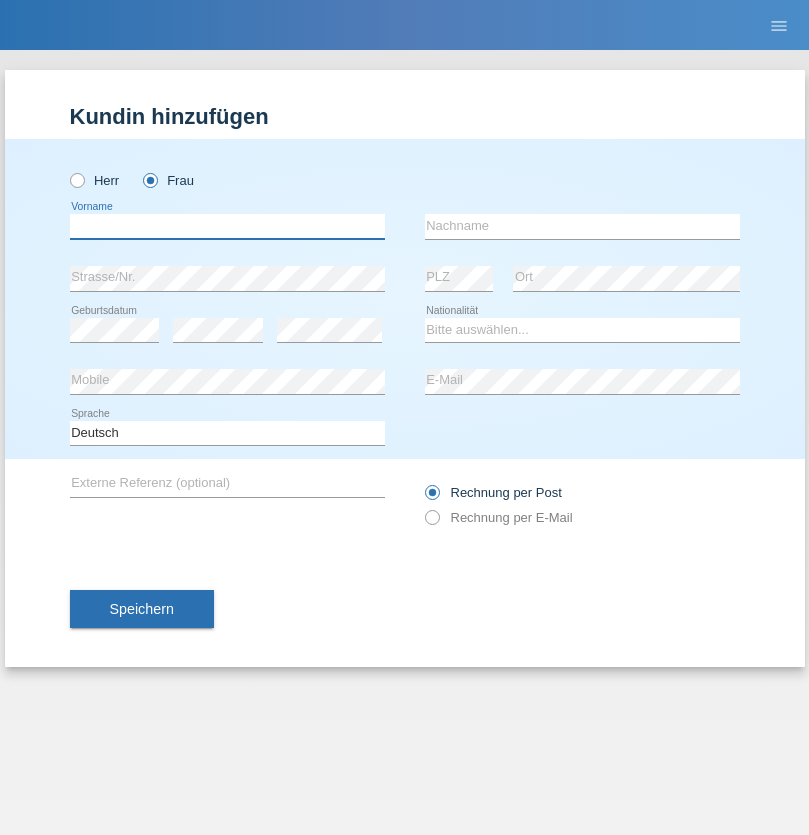 click at bounding box center (227, 226) 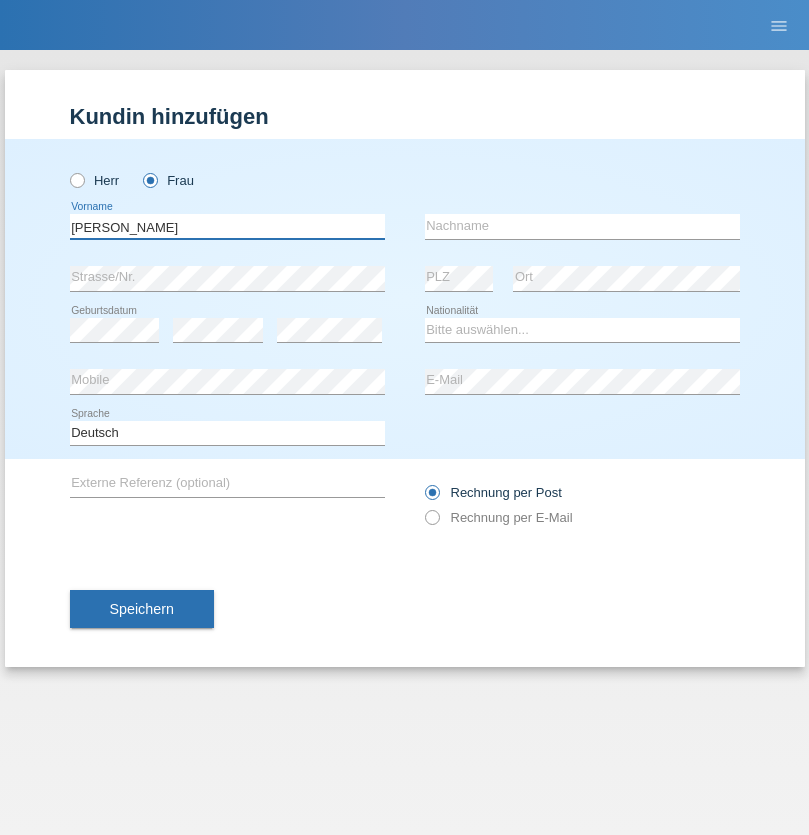 type on "Alberto" 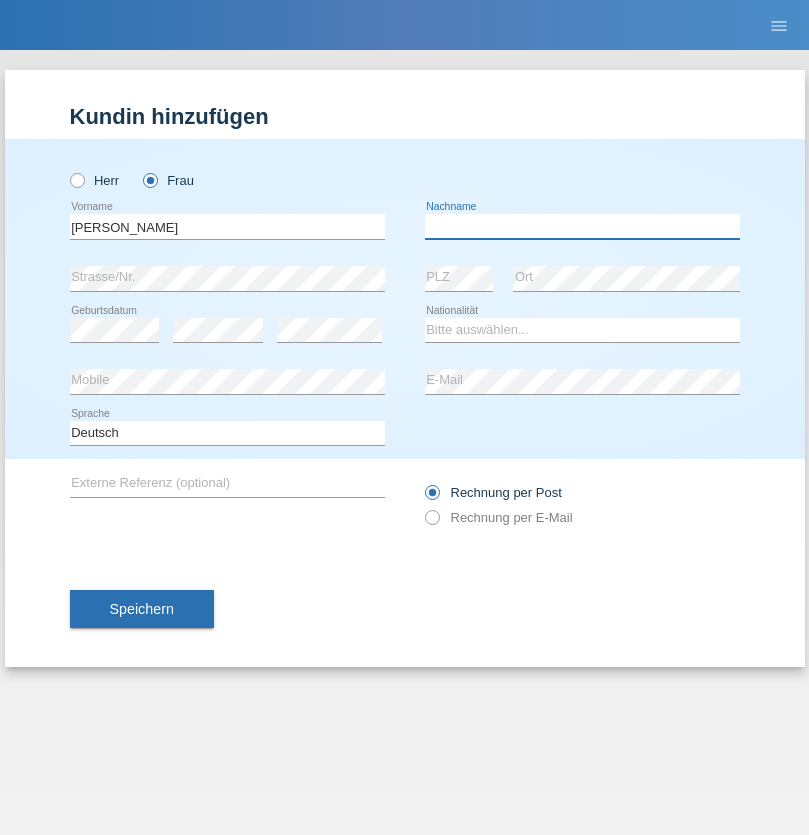 click at bounding box center (582, 226) 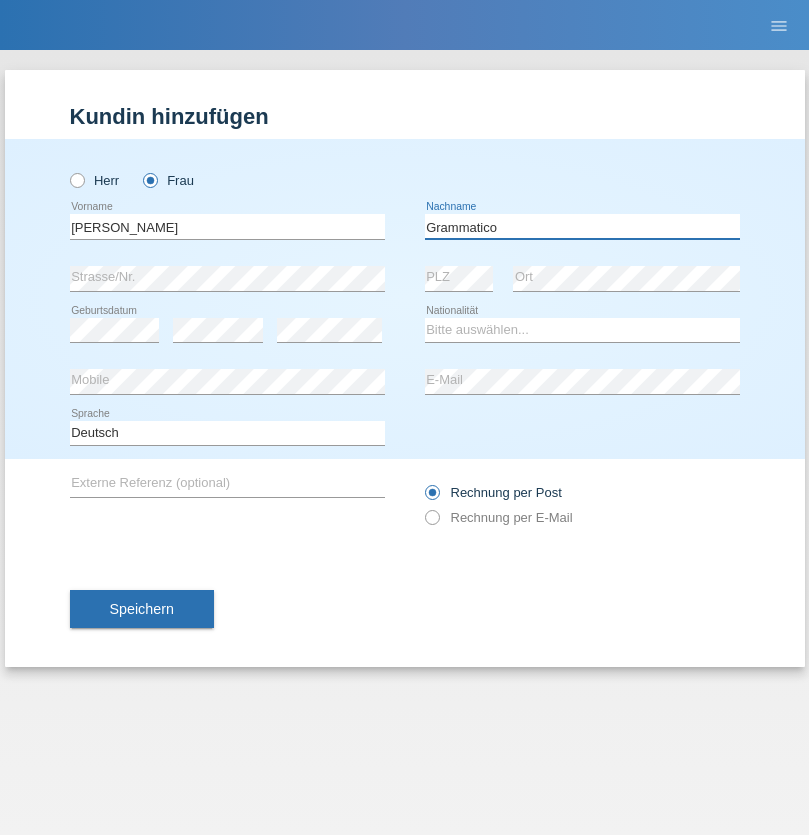 type on "Grammatico" 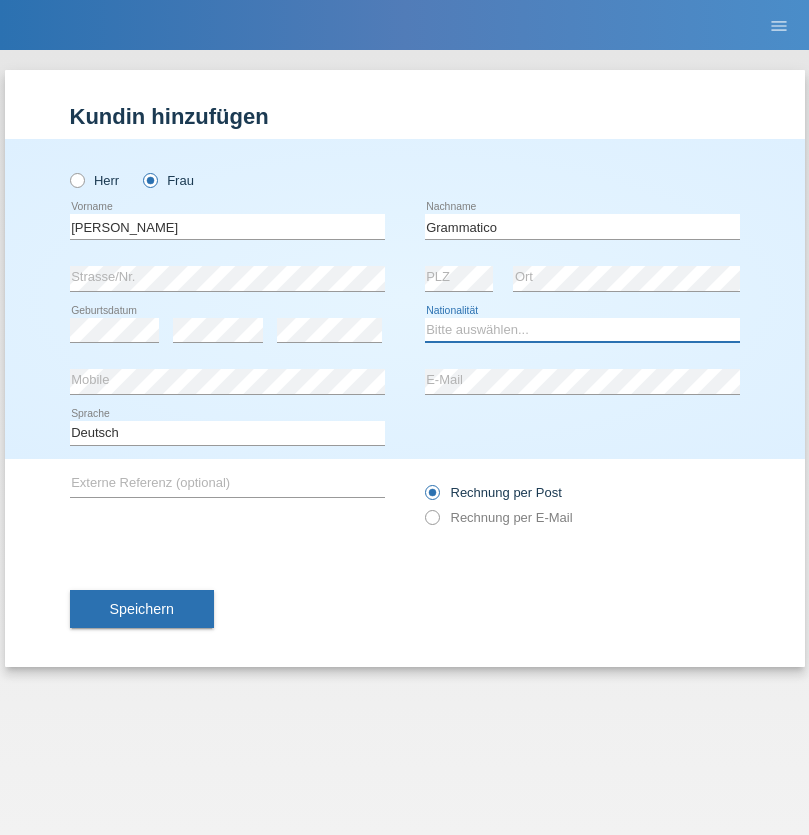 select on "CH" 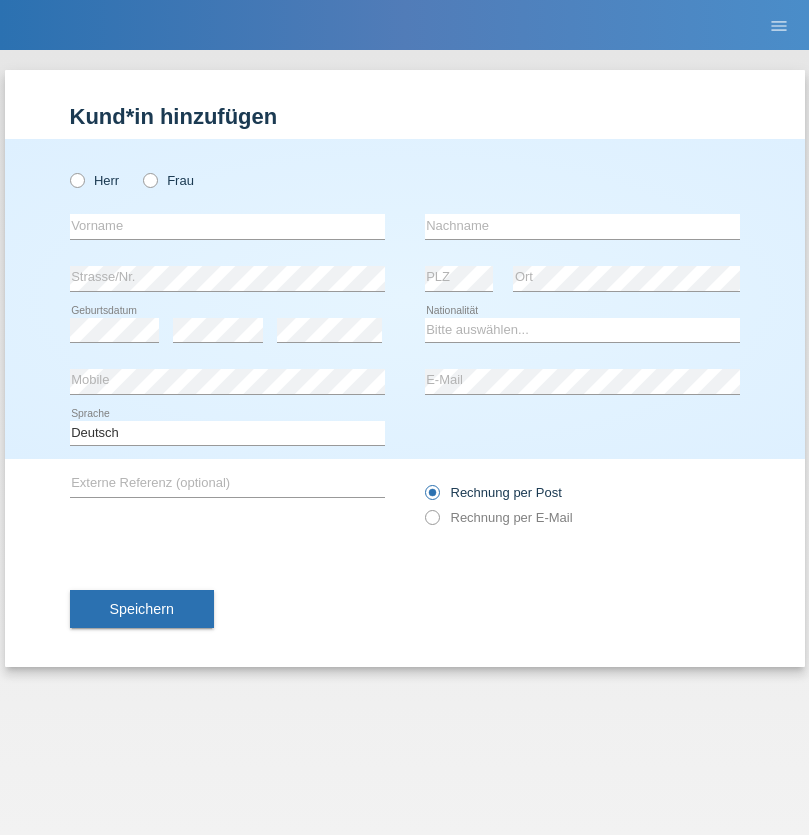 scroll, scrollTop: 0, scrollLeft: 0, axis: both 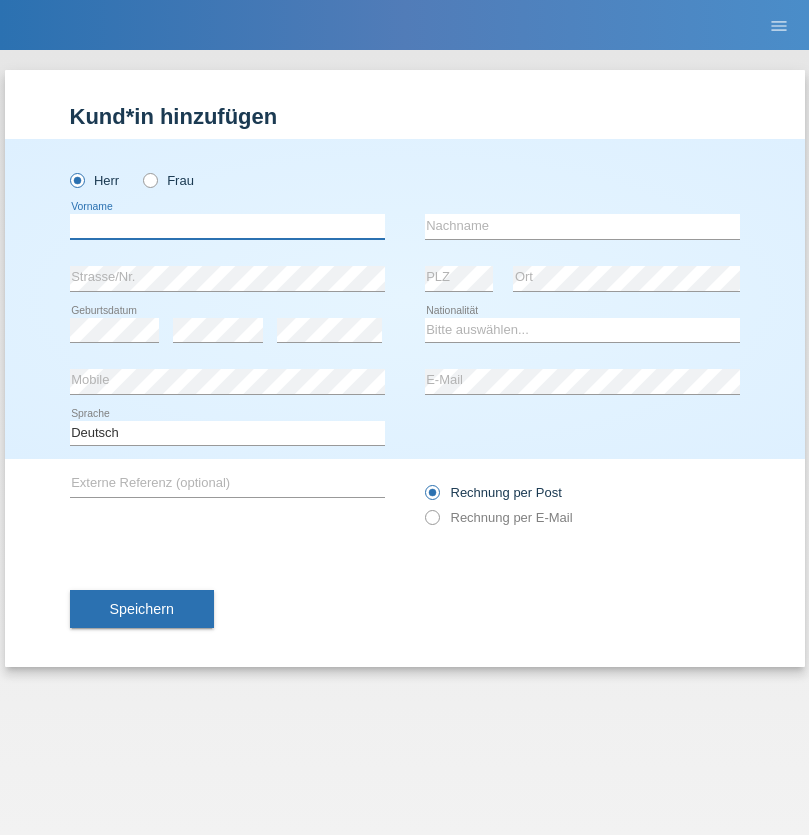 click at bounding box center [227, 226] 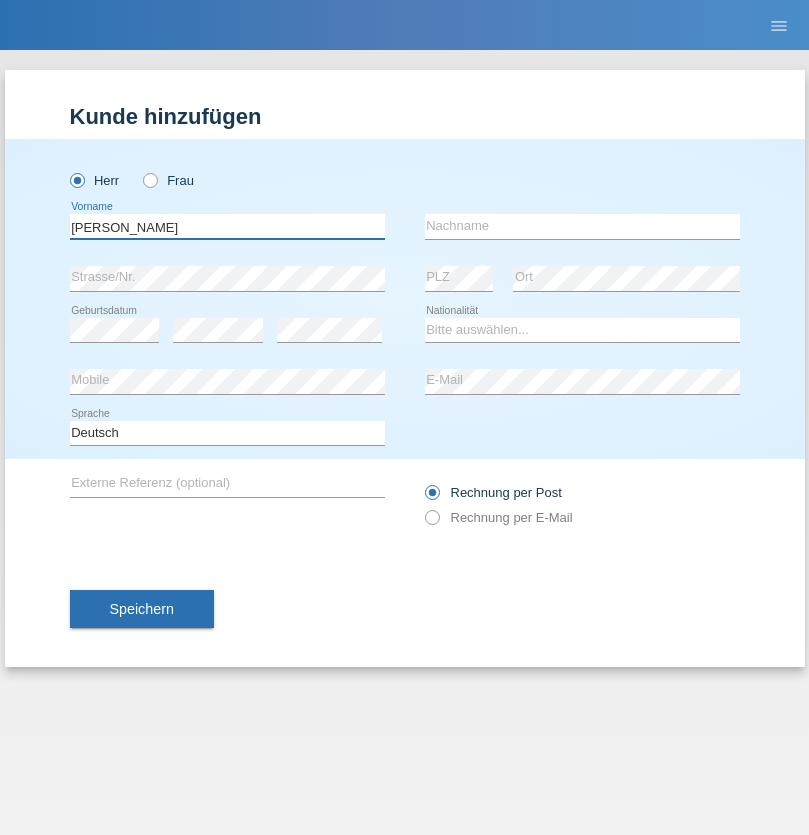 type on "[PERSON_NAME]" 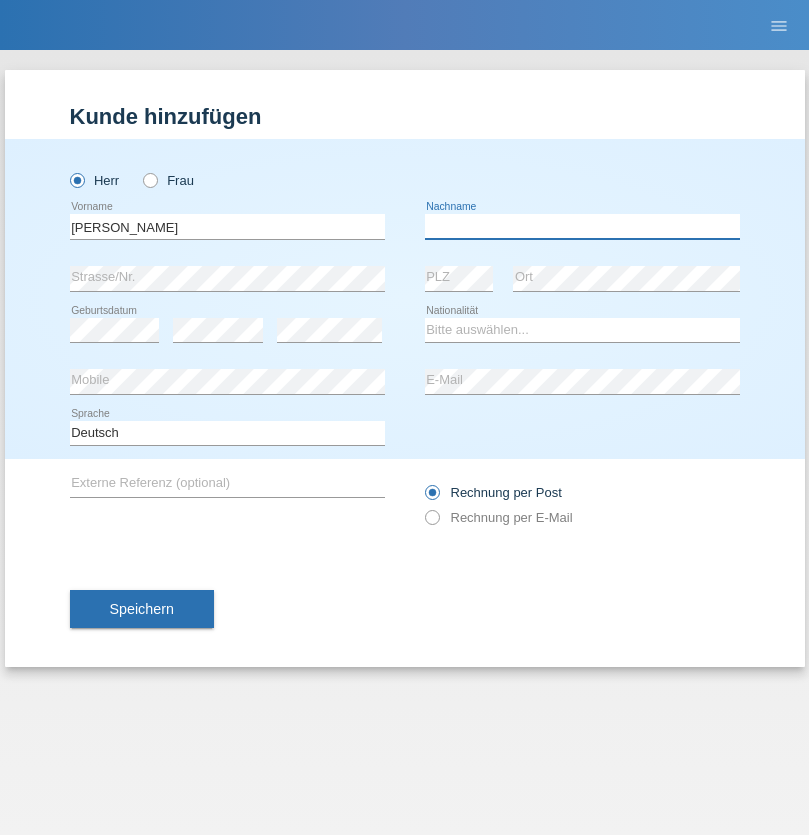 click at bounding box center [582, 226] 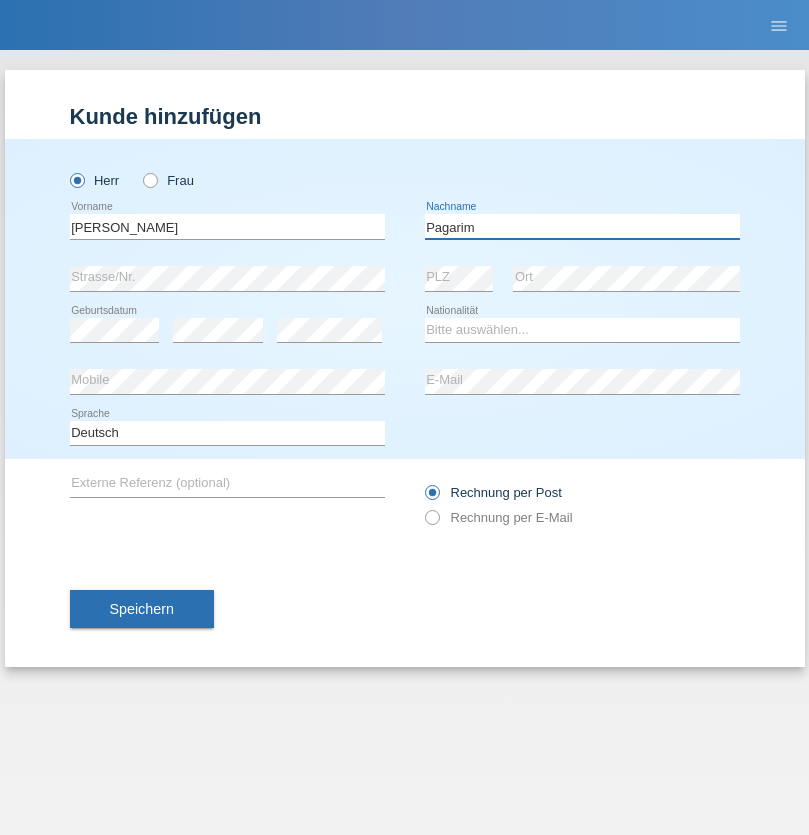 type on "Pagarim" 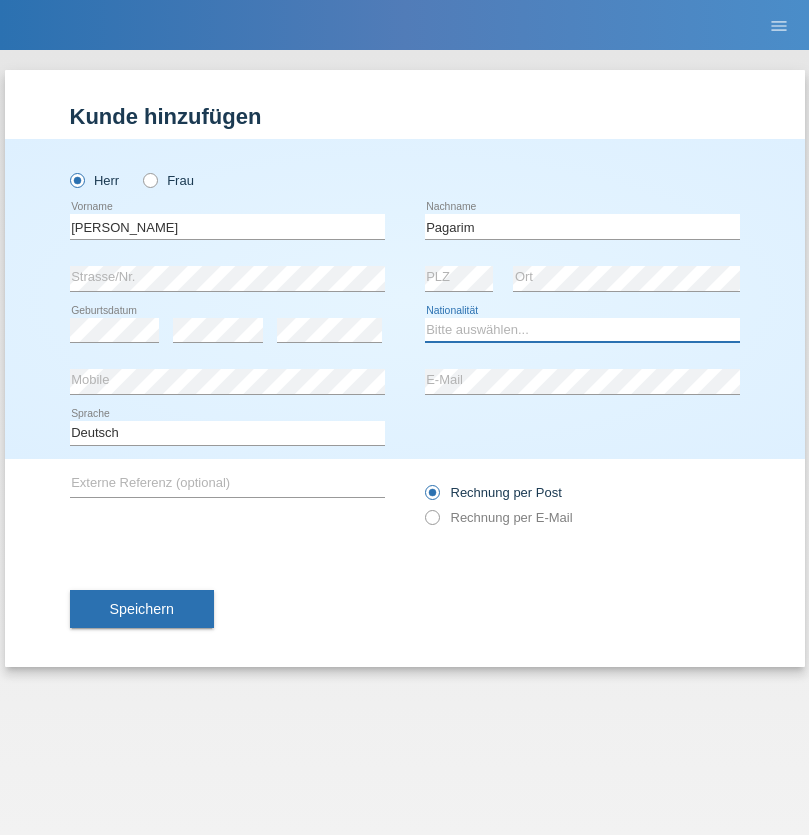 select on "CH" 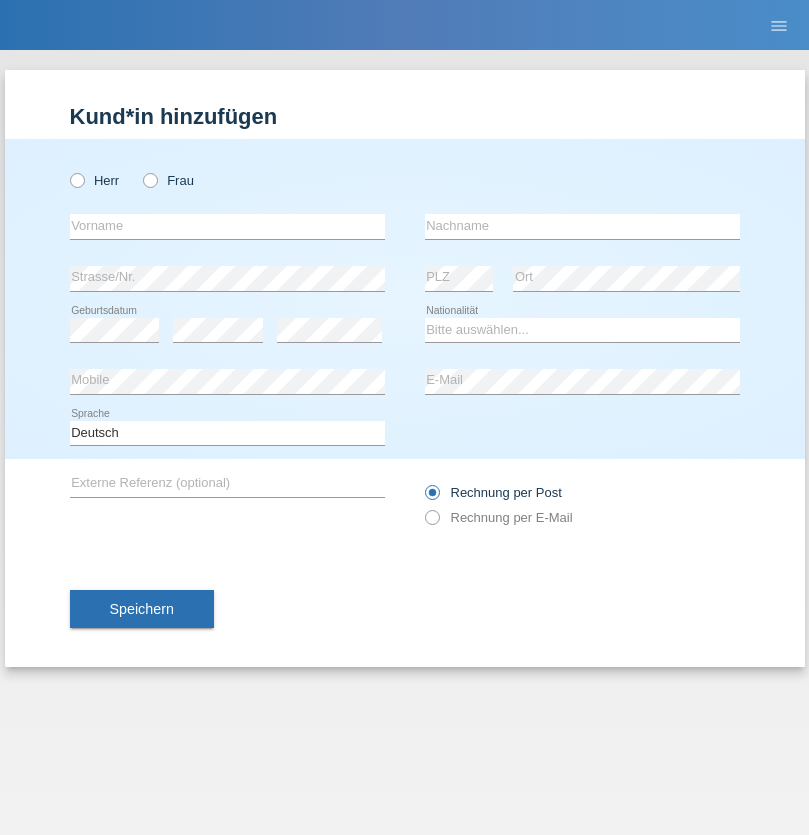 scroll, scrollTop: 0, scrollLeft: 0, axis: both 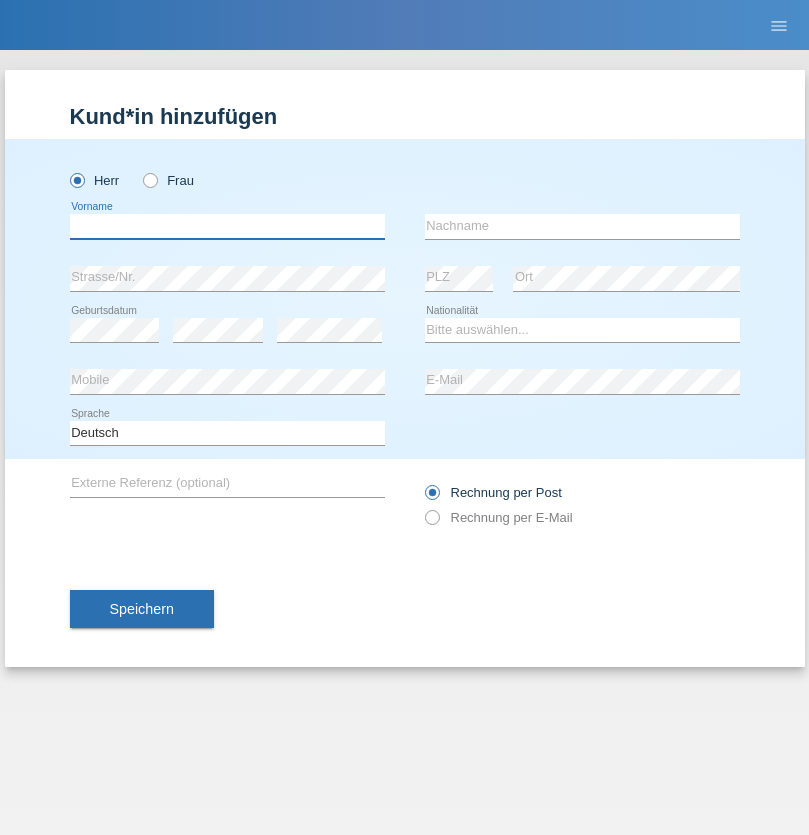 click at bounding box center [227, 226] 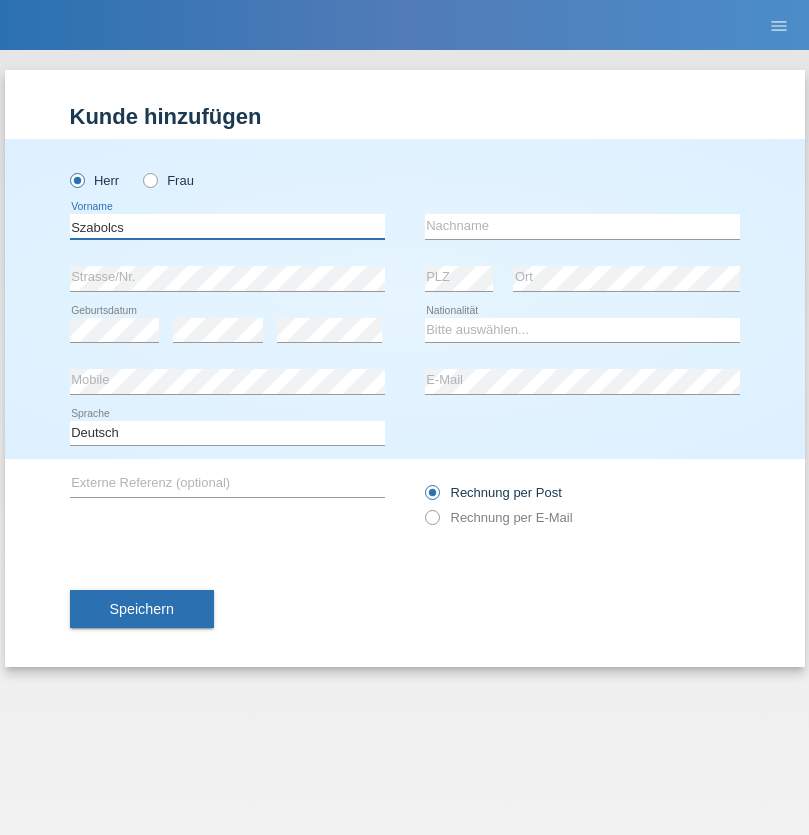type on "Szabolcs" 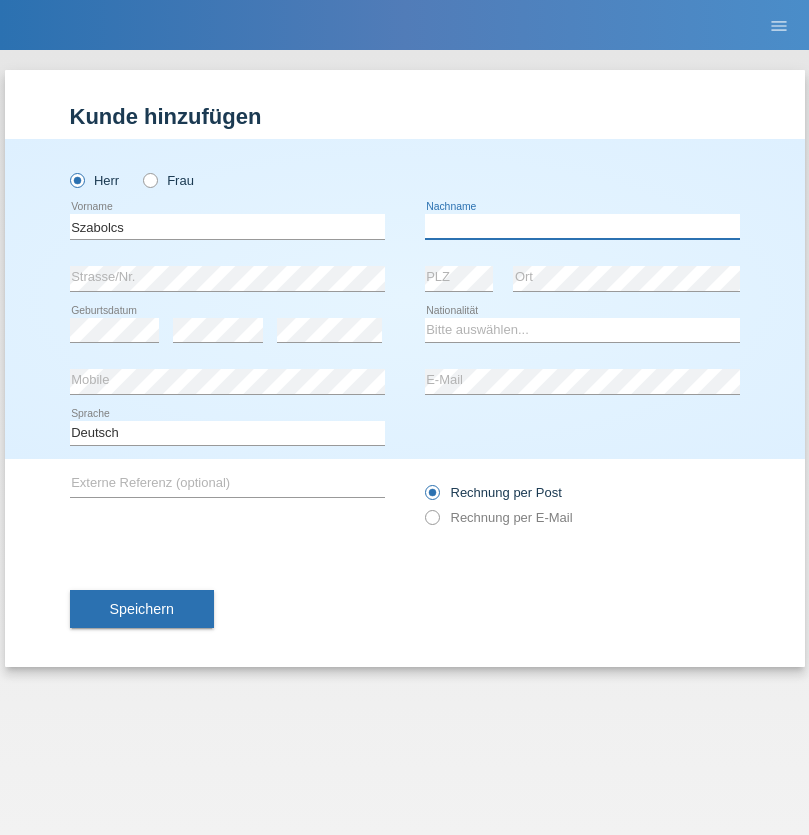 click at bounding box center [582, 226] 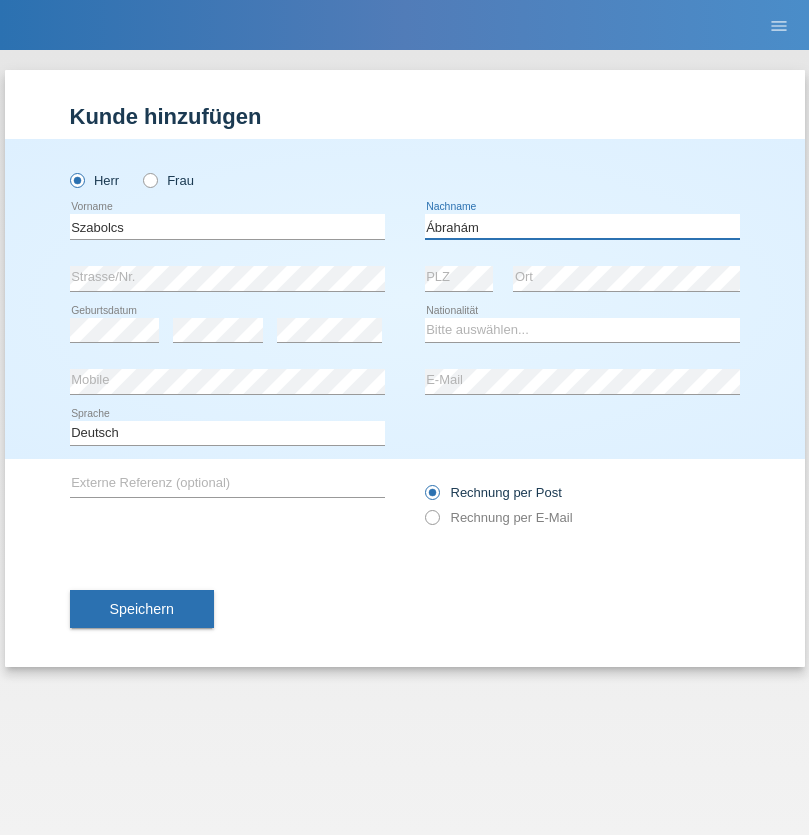 type on "Ábrahám" 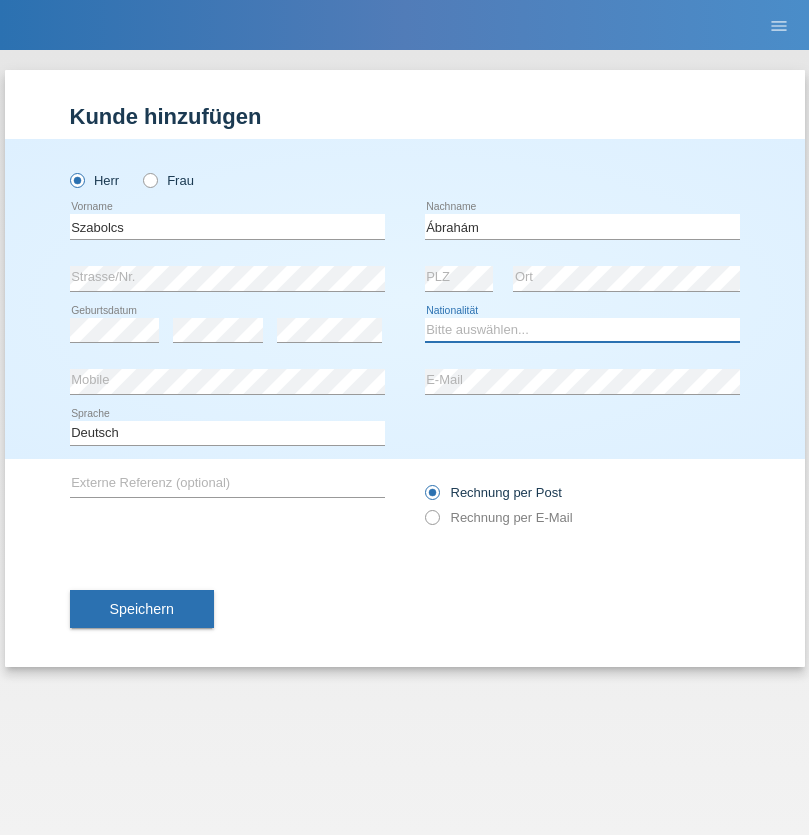 select on "HU" 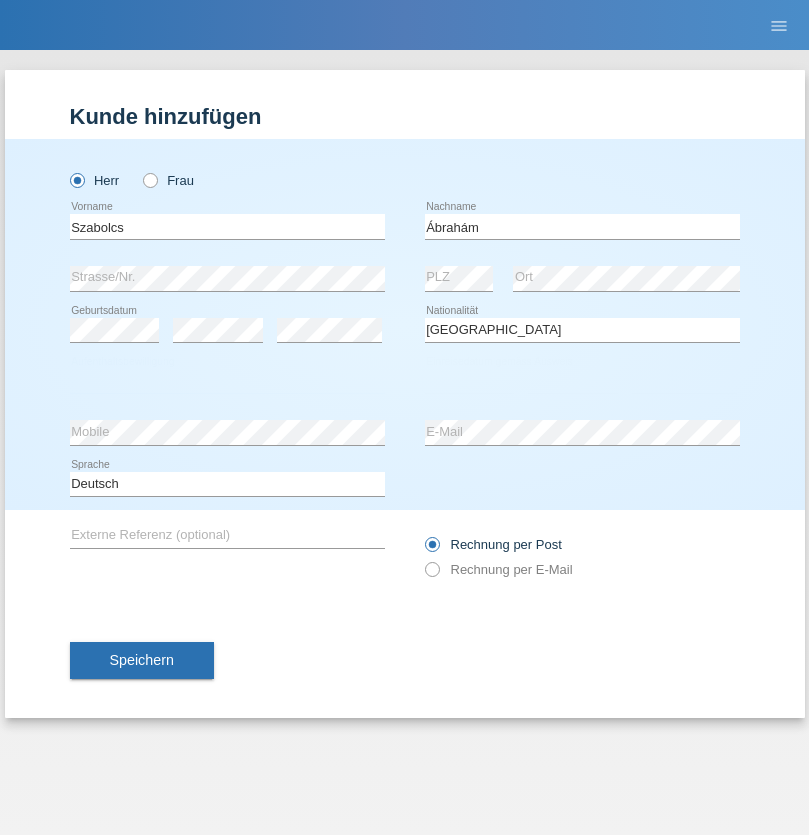 select on "C" 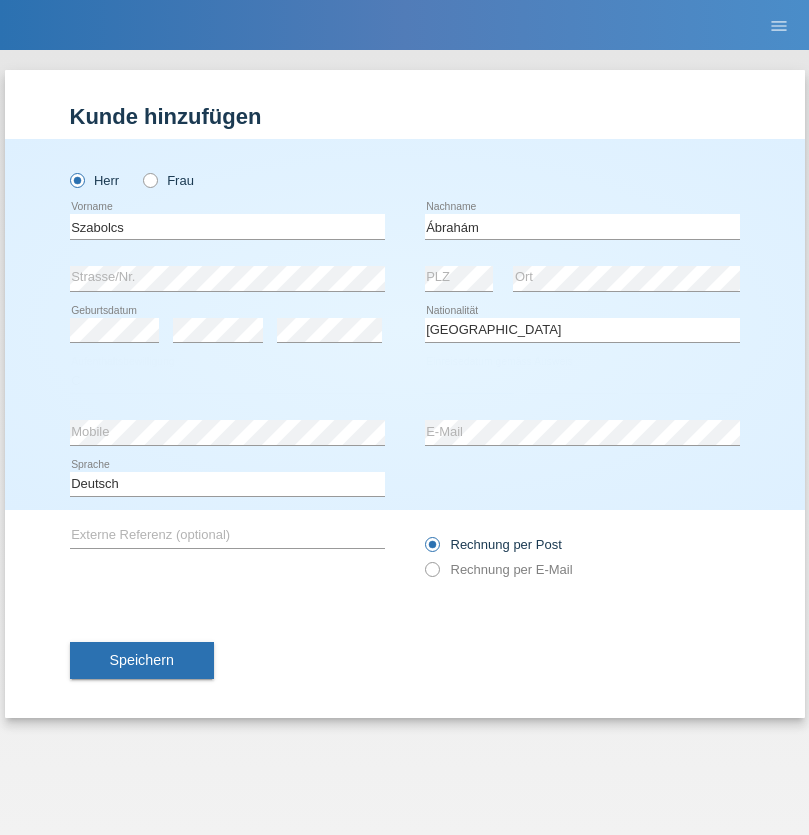 select on "09" 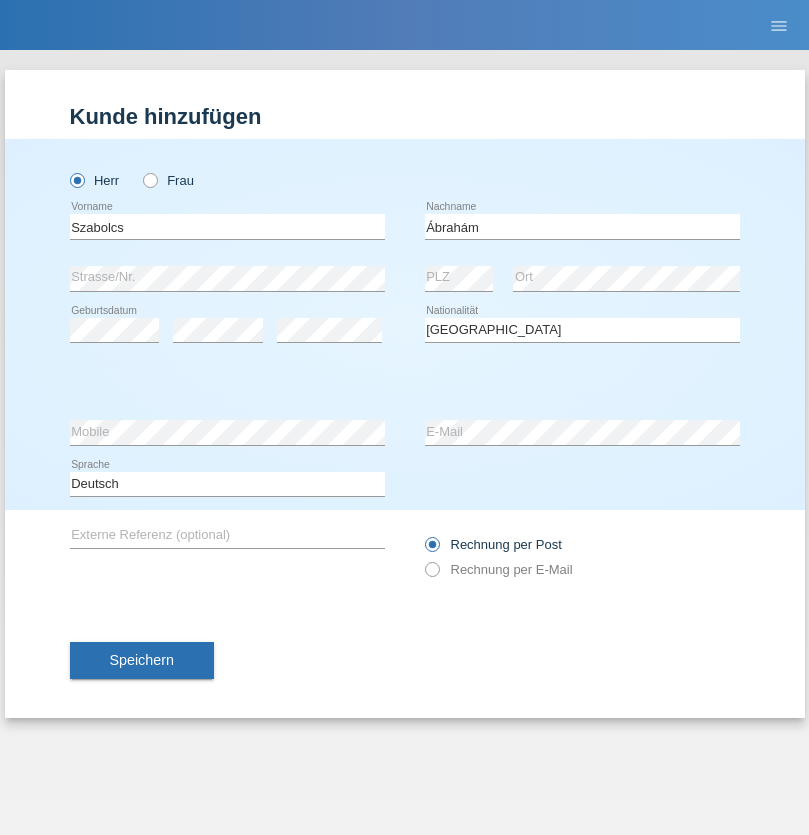 select on "12" 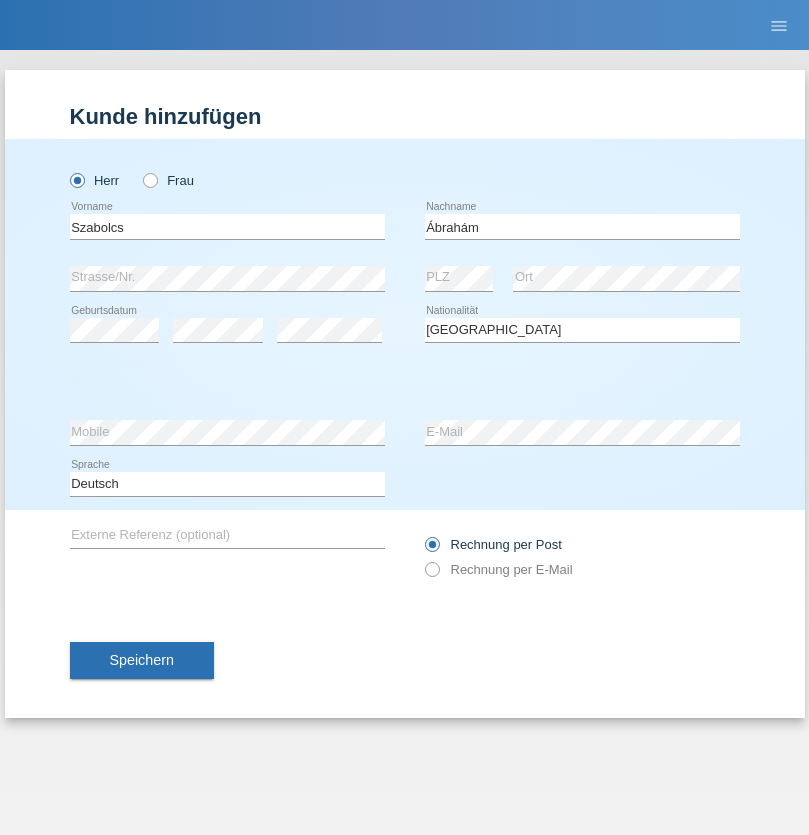 select on "2021" 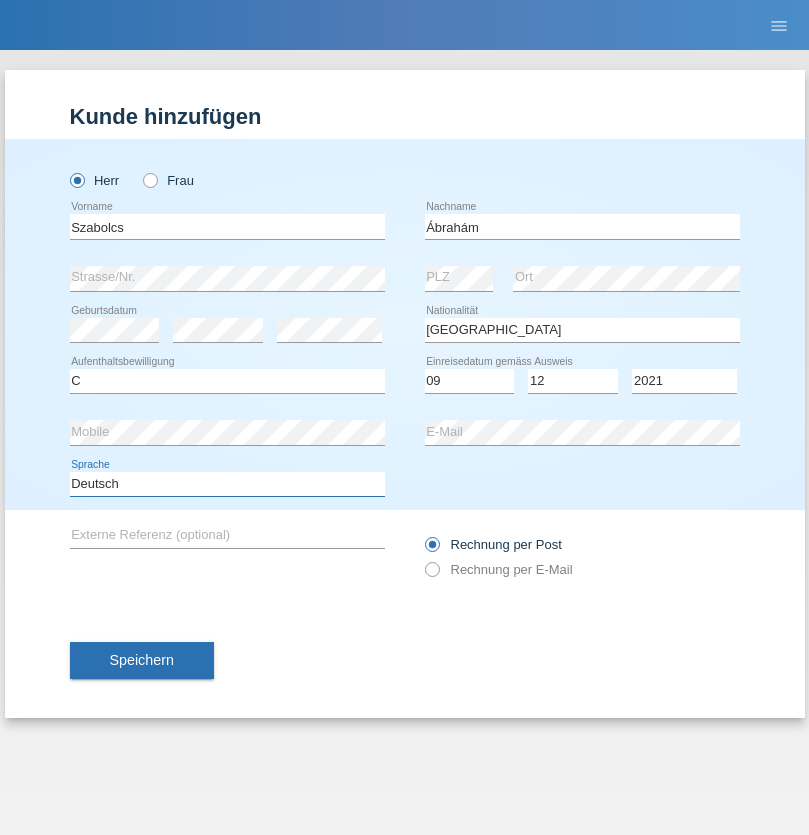select on "en" 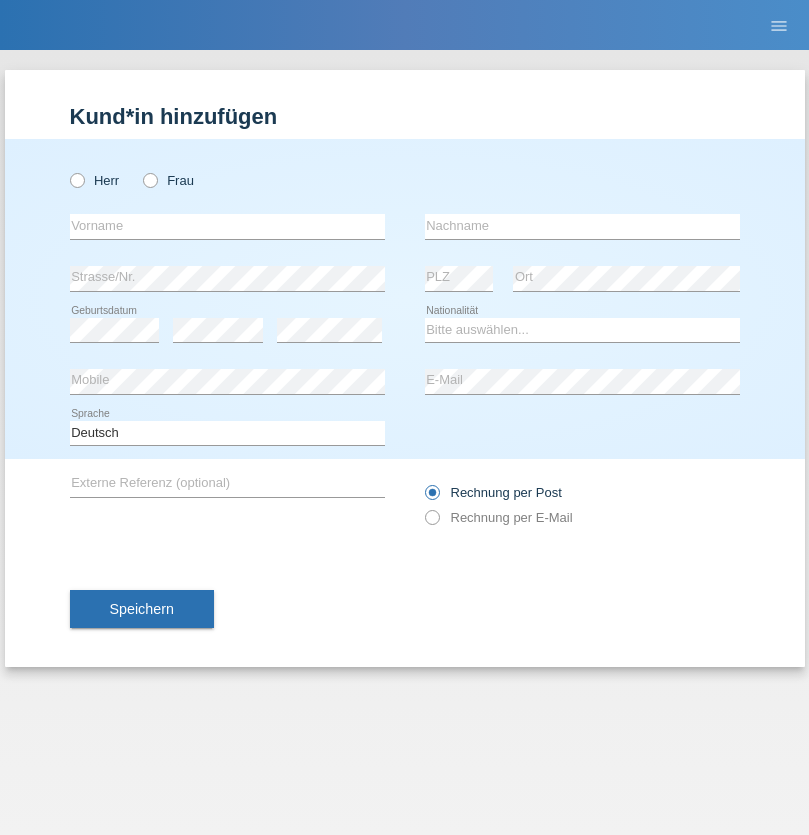 scroll, scrollTop: 0, scrollLeft: 0, axis: both 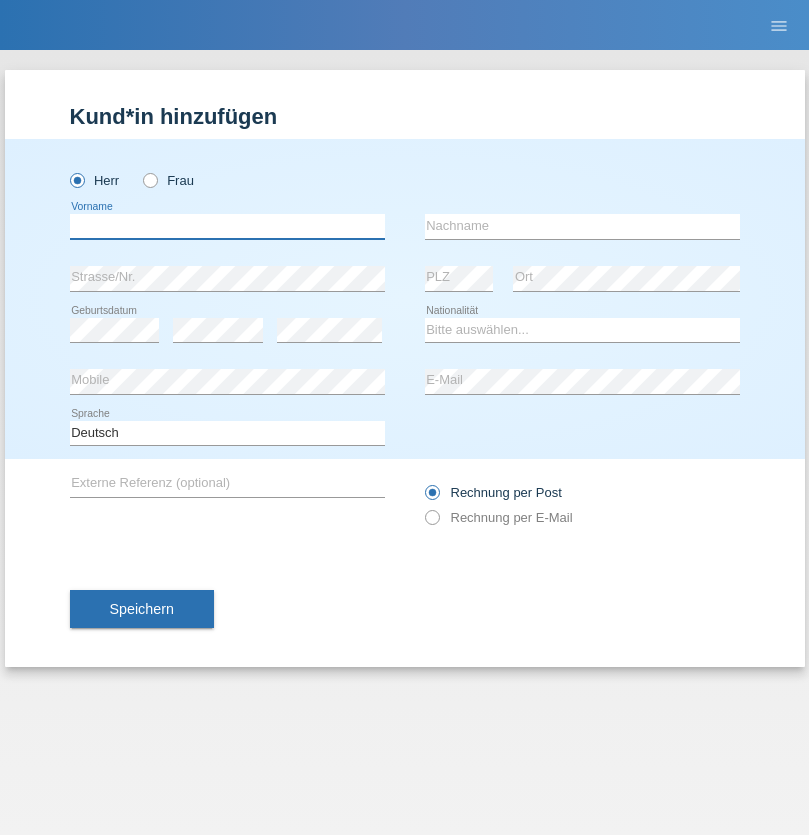click at bounding box center (227, 226) 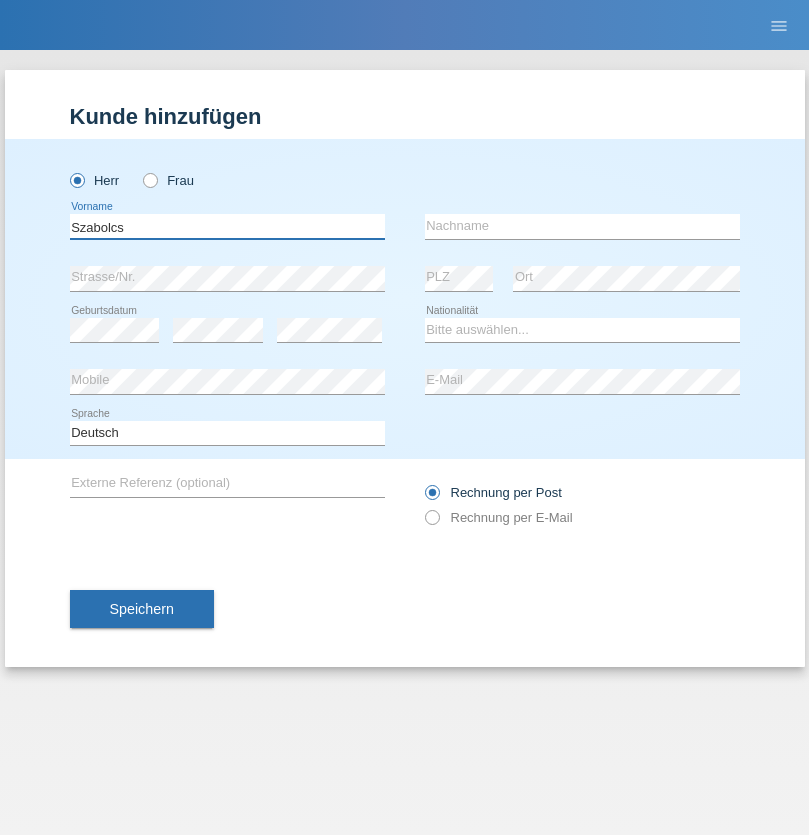 type on "Szabolcs" 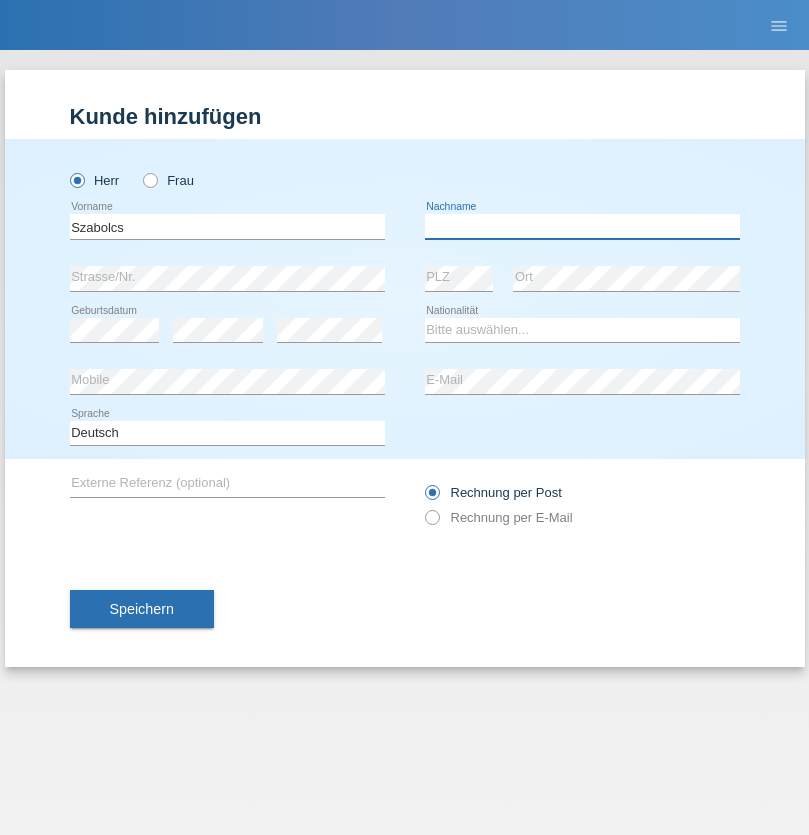 click at bounding box center [582, 226] 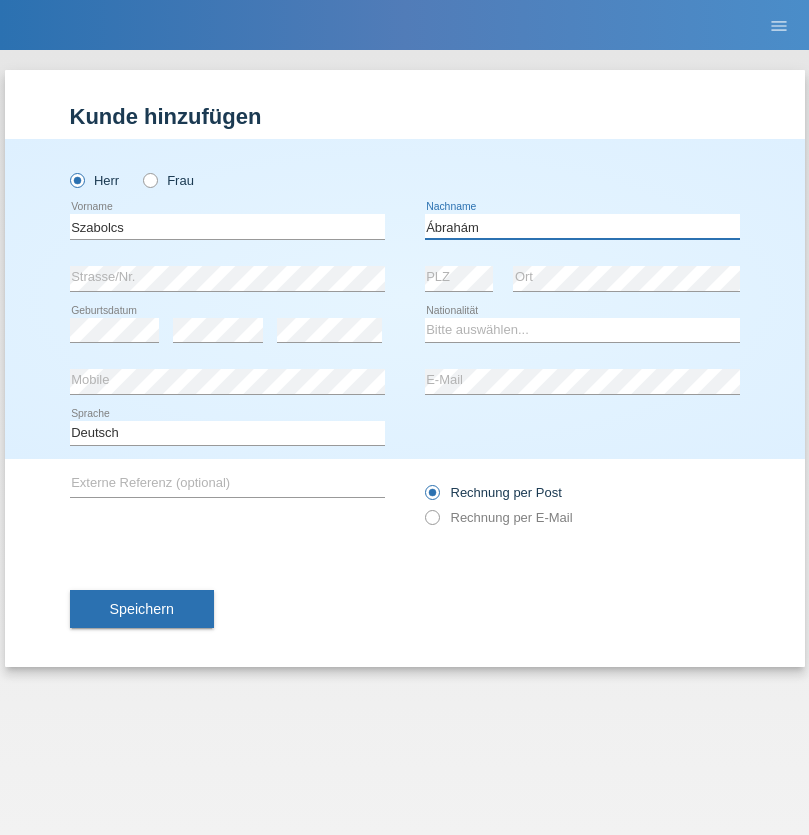 type on "Ábrahám" 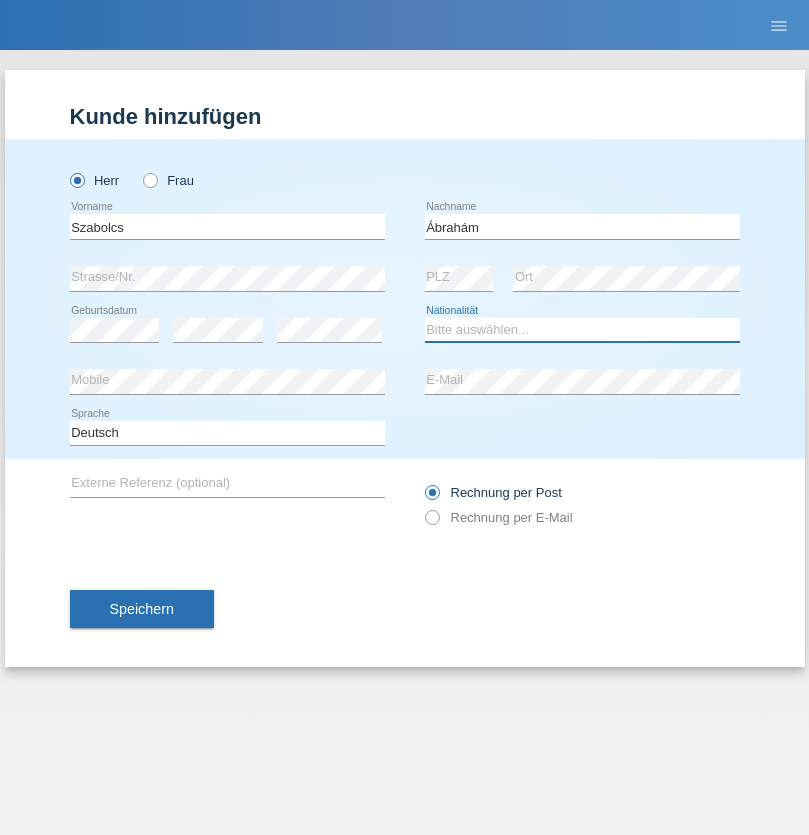 select on "HU" 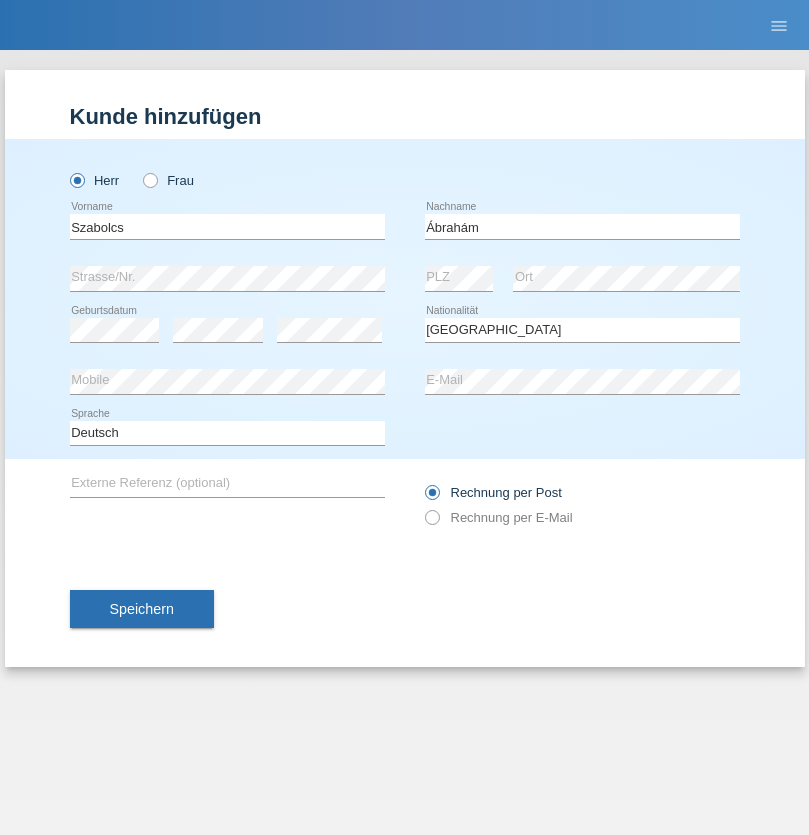 select on "C" 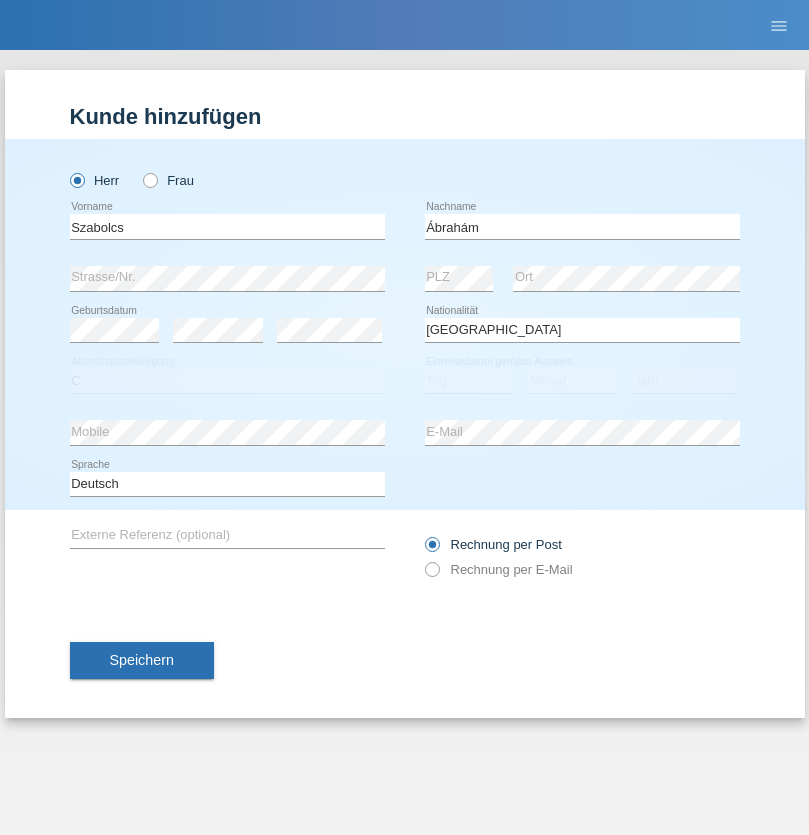select on "09" 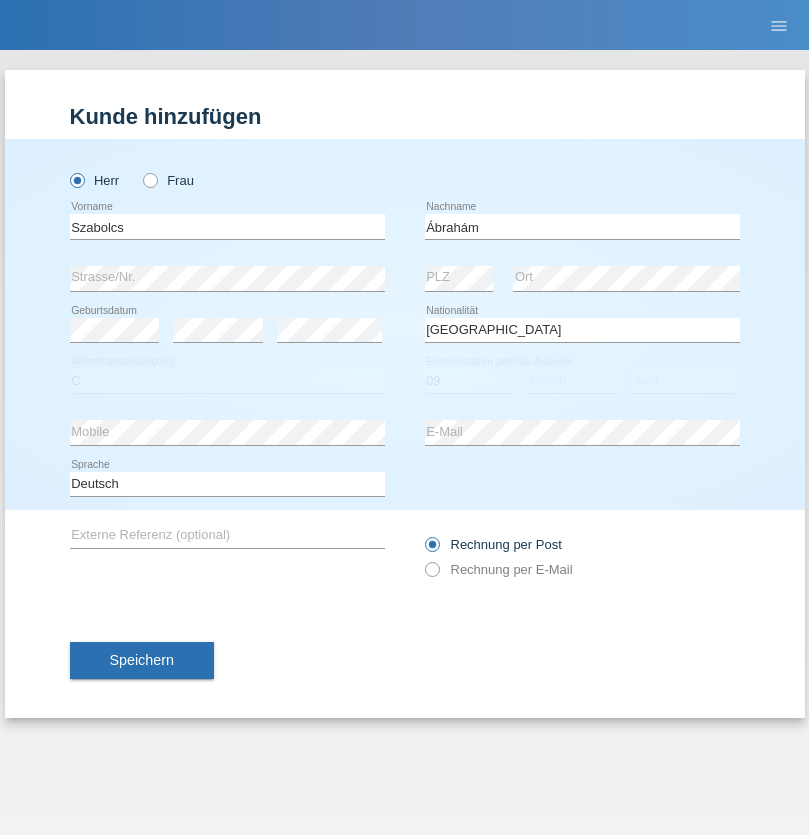 select on "12" 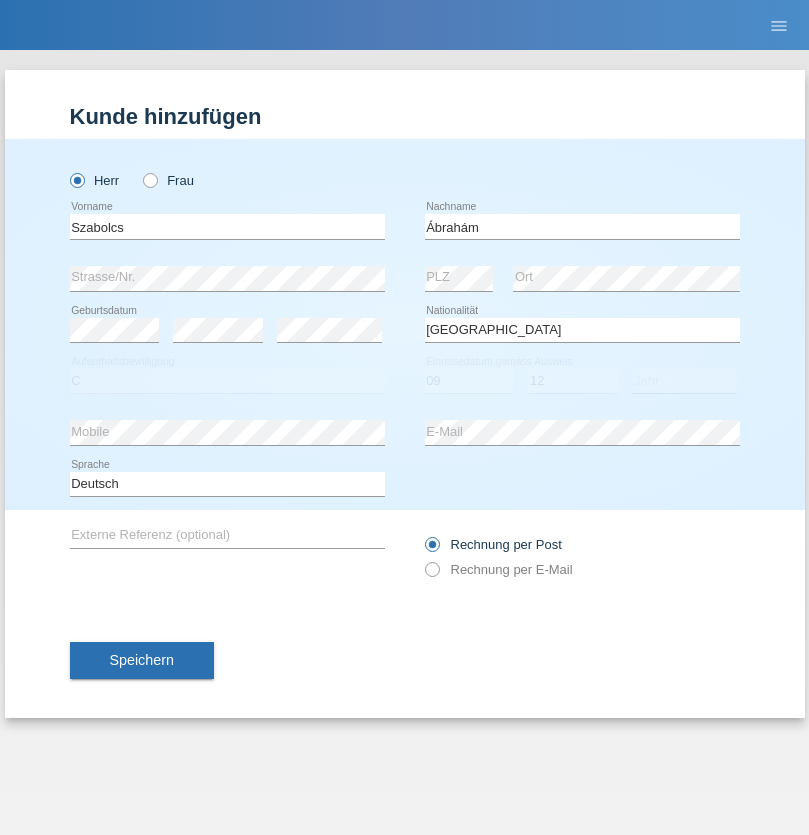 select on "2021" 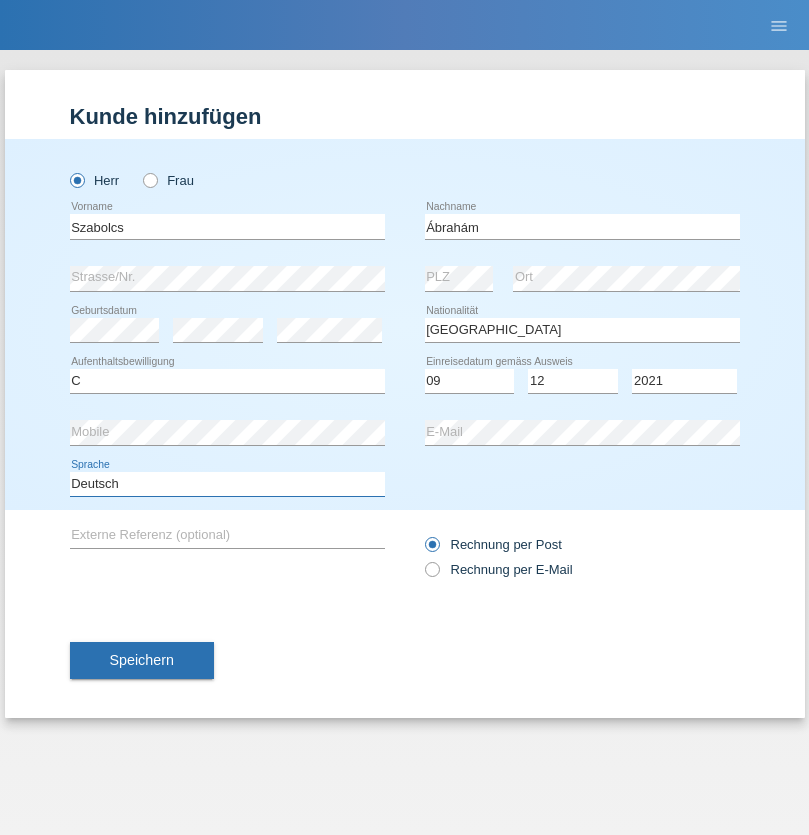 select on "en" 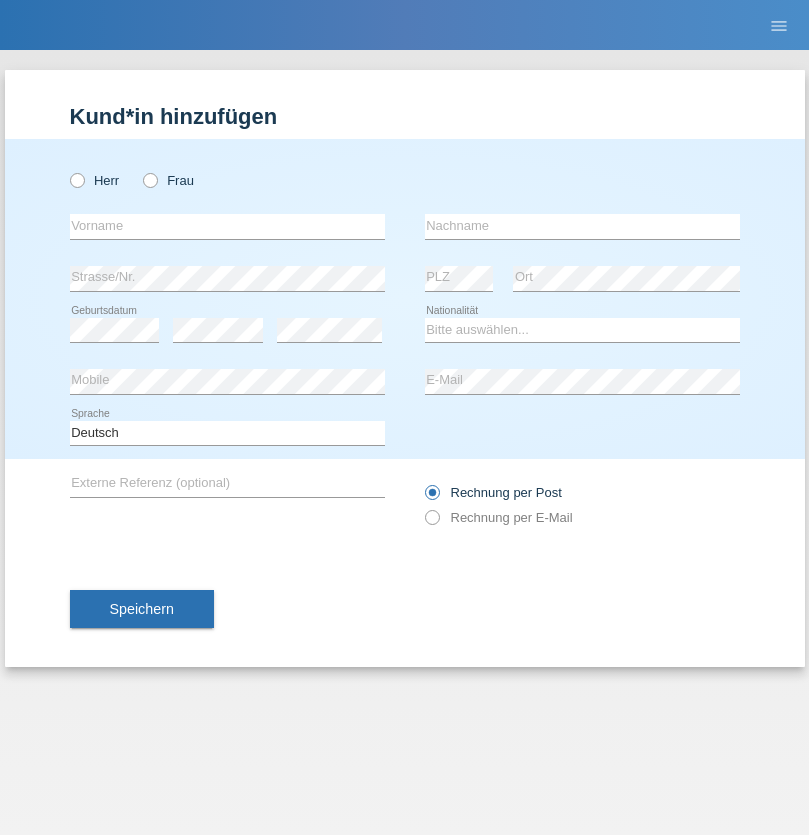 scroll, scrollTop: 0, scrollLeft: 0, axis: both 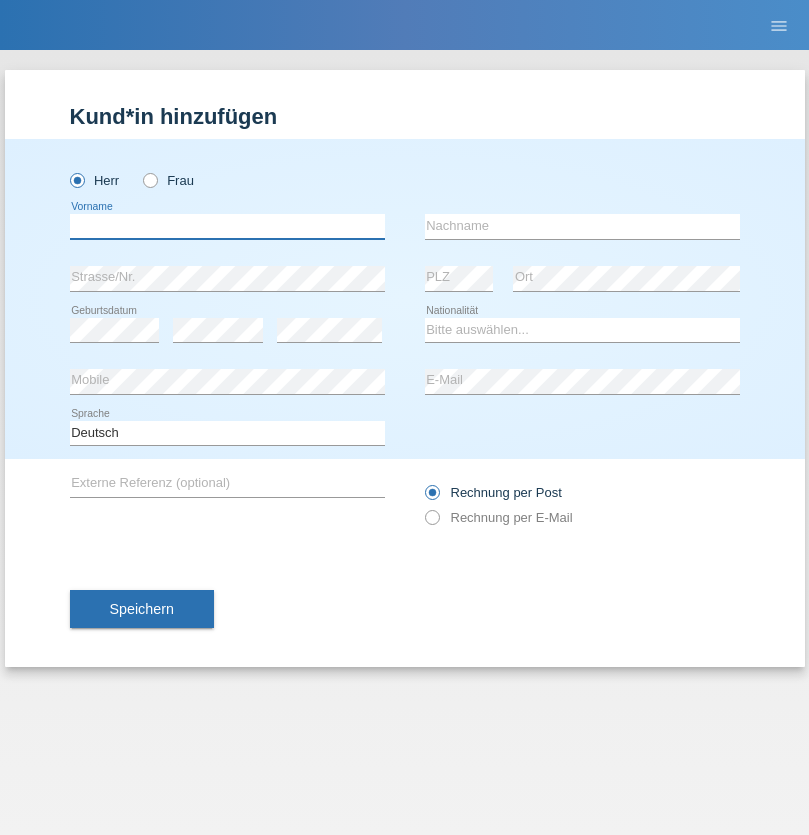 click at bounding box center [227, 226] 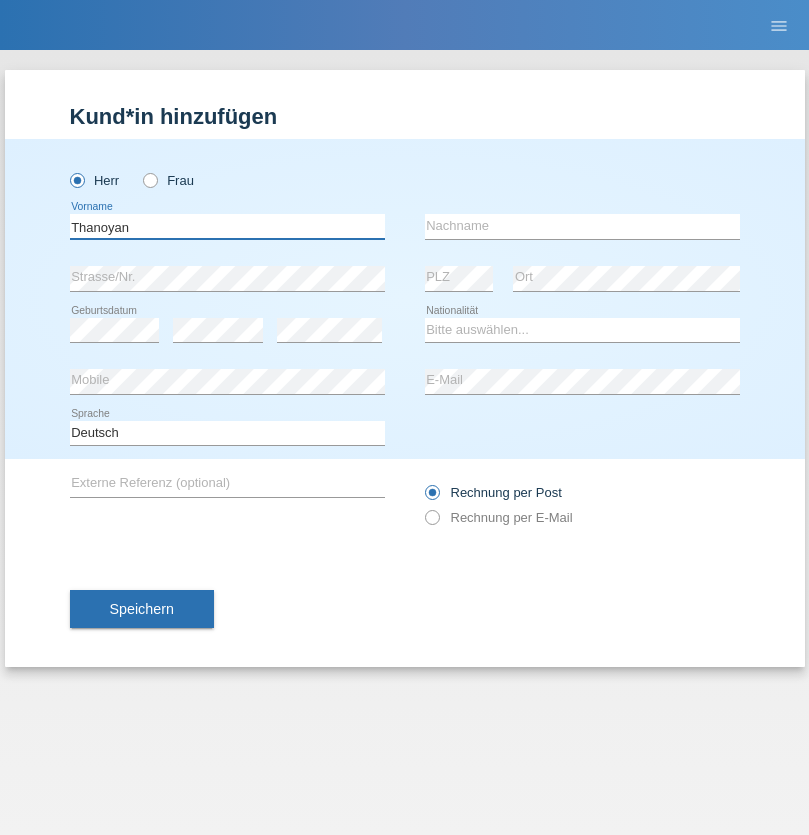 type on "Thanoyan" 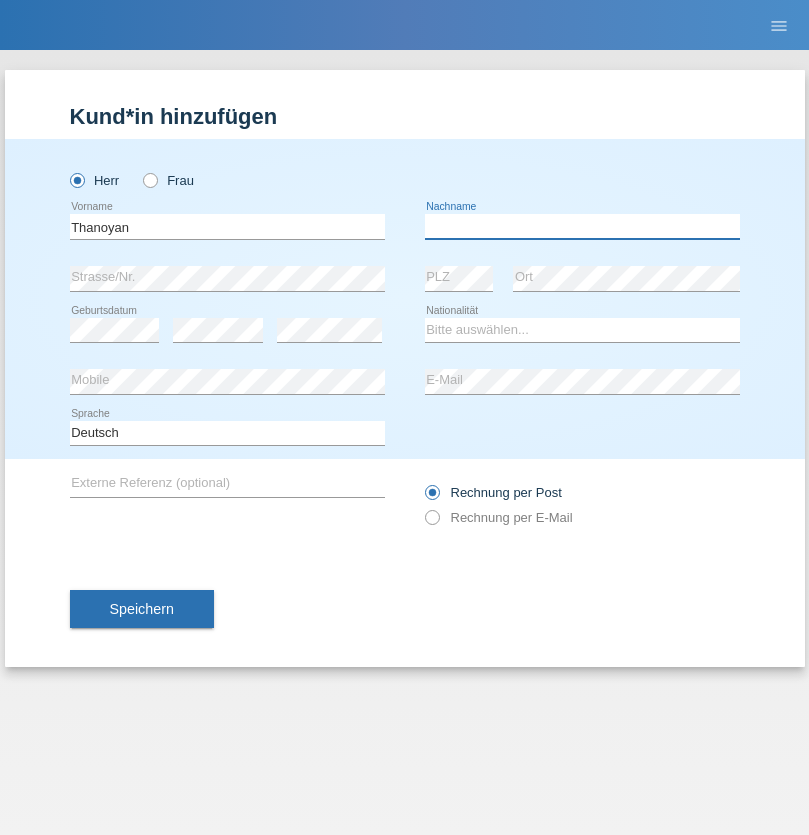 click at bounding box center (582, 226) 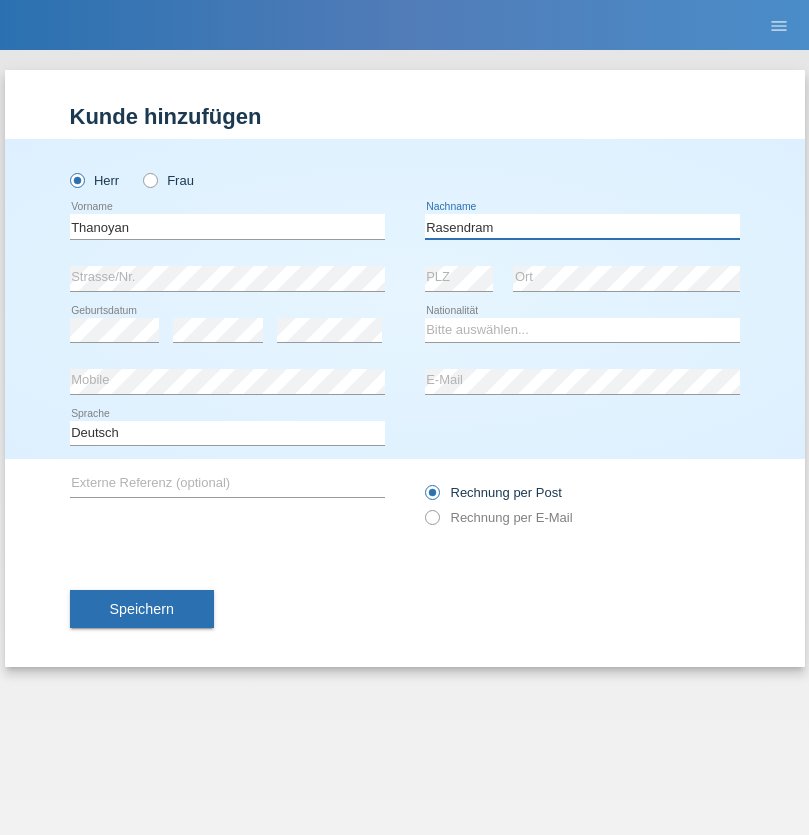type on "Rasendram" 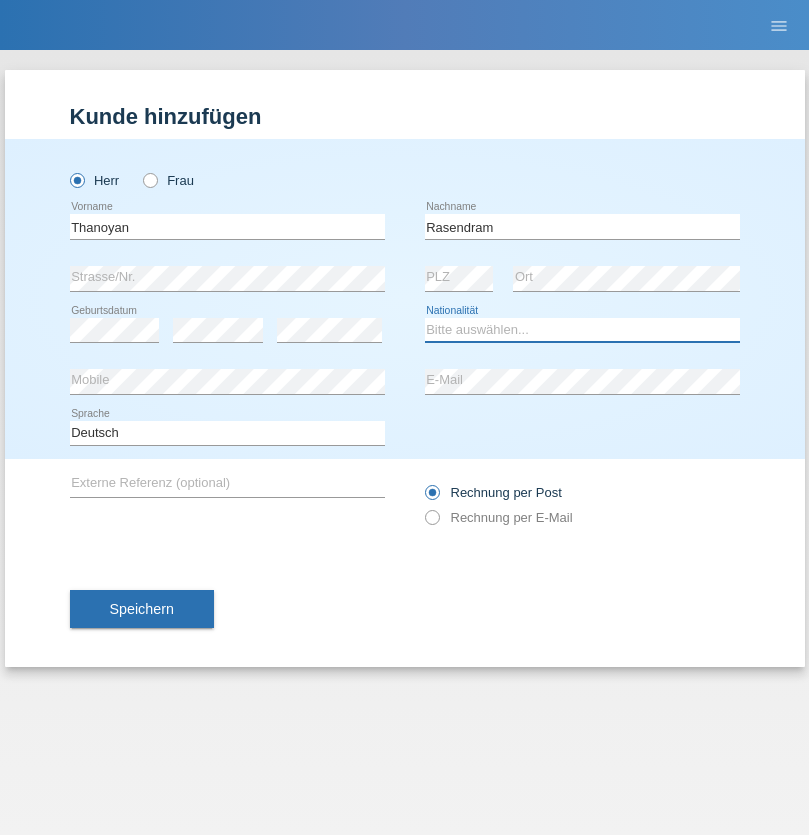 select on "LK" 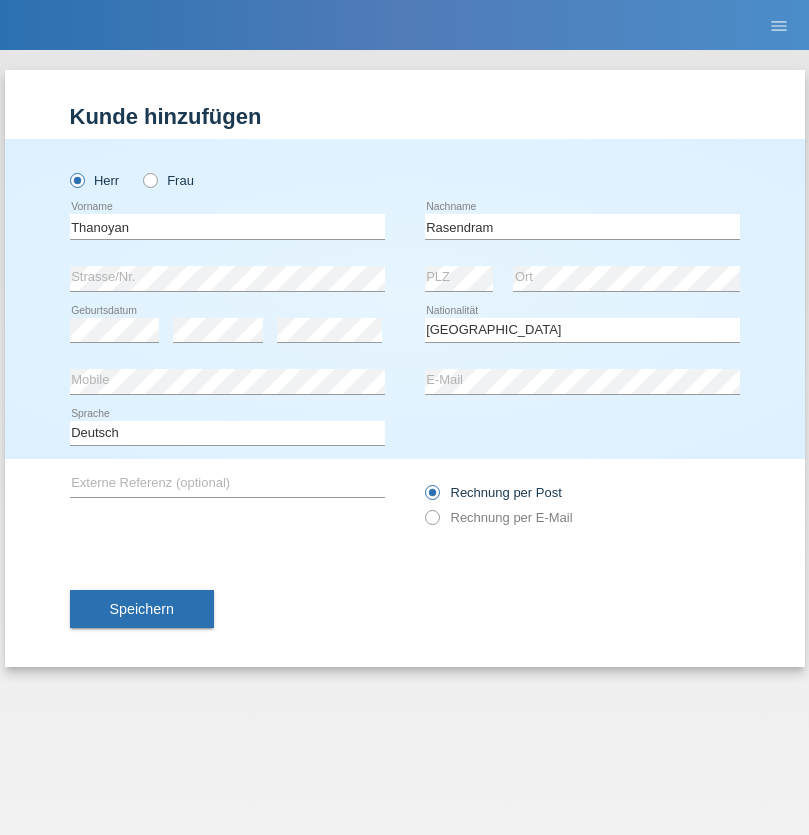 select on "C" 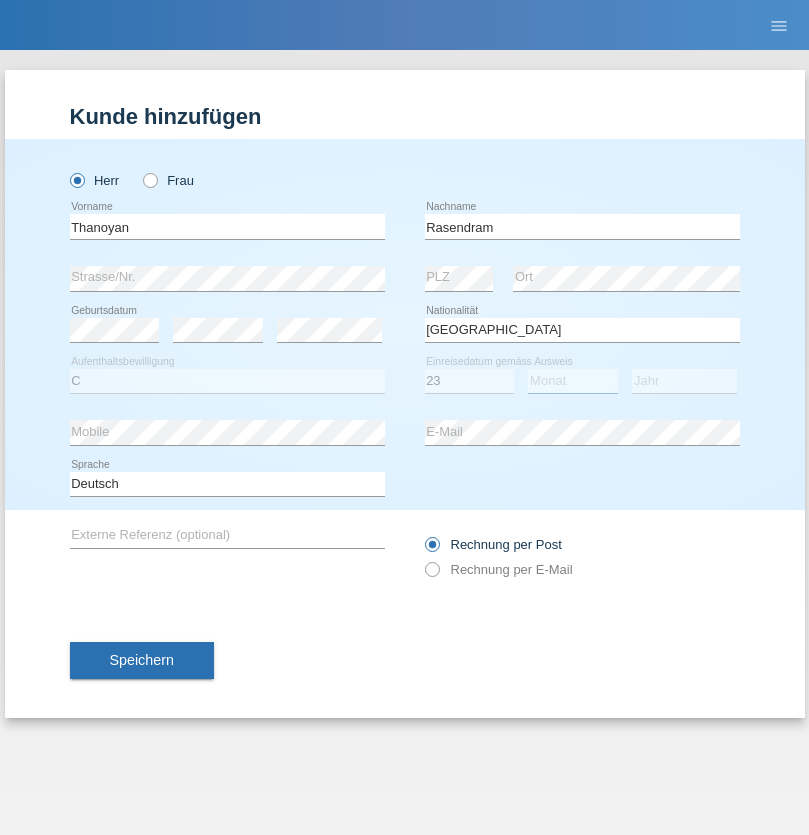 select on "02" 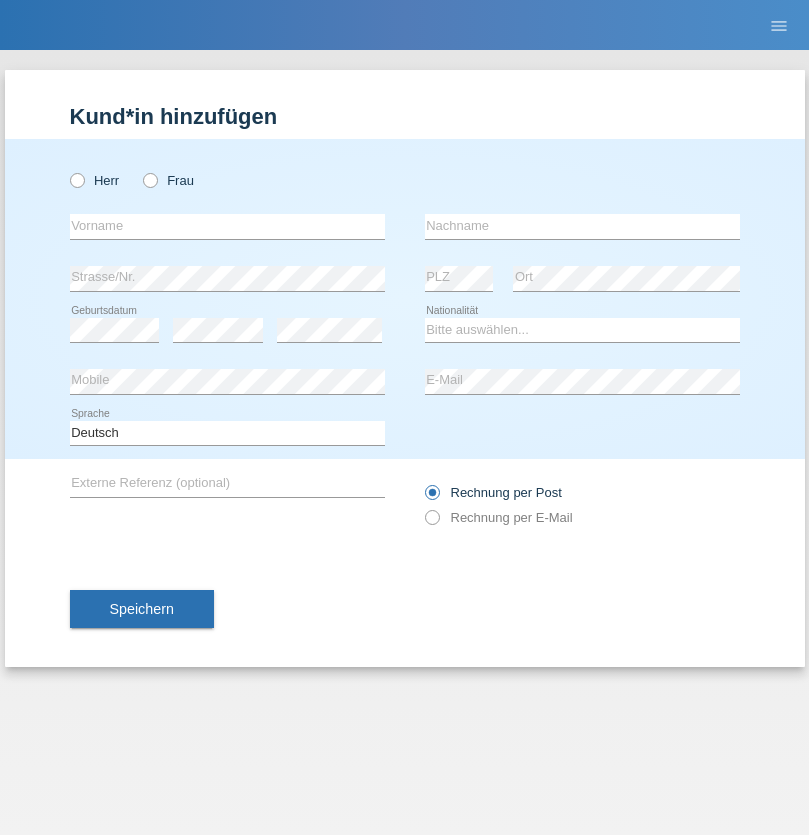 scroll, scrollTop: 0, scrollLeft: 0, axis: both 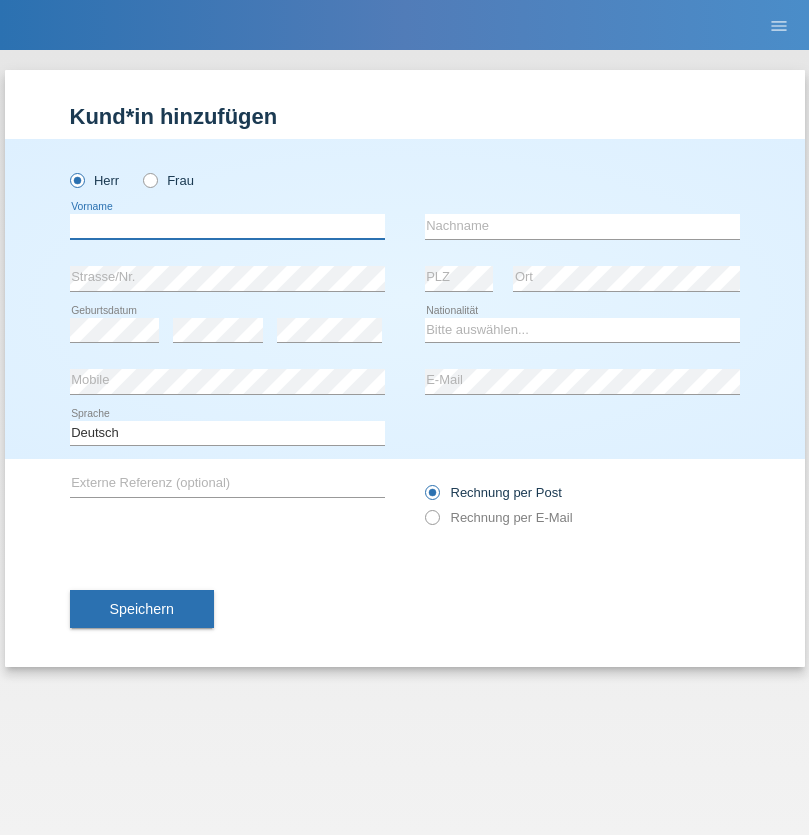 click at bounding box center [227, 226] 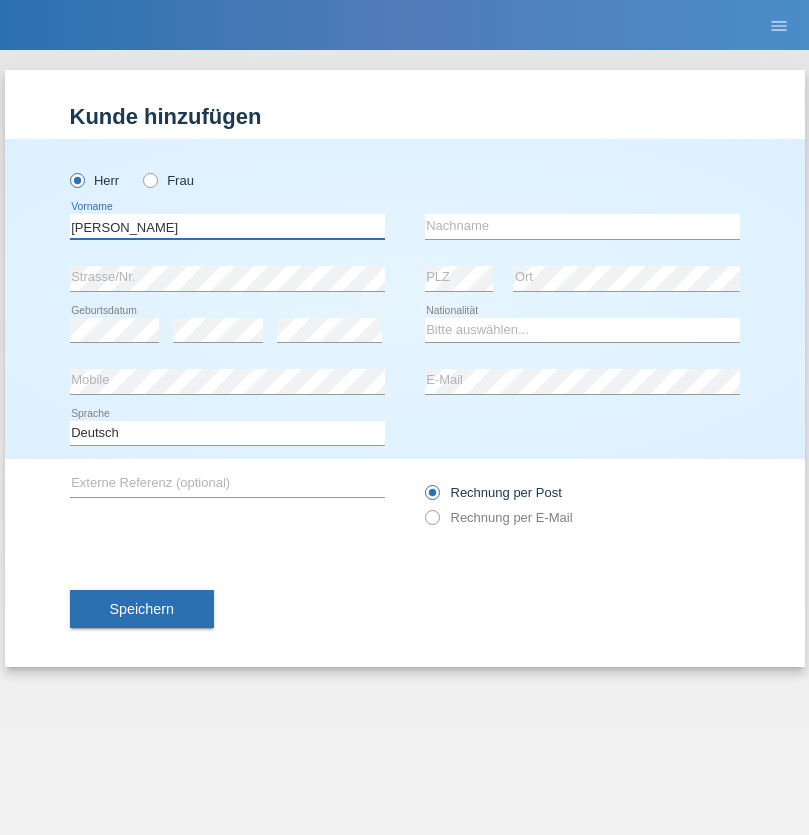 type on "[PERSON_NAME]" 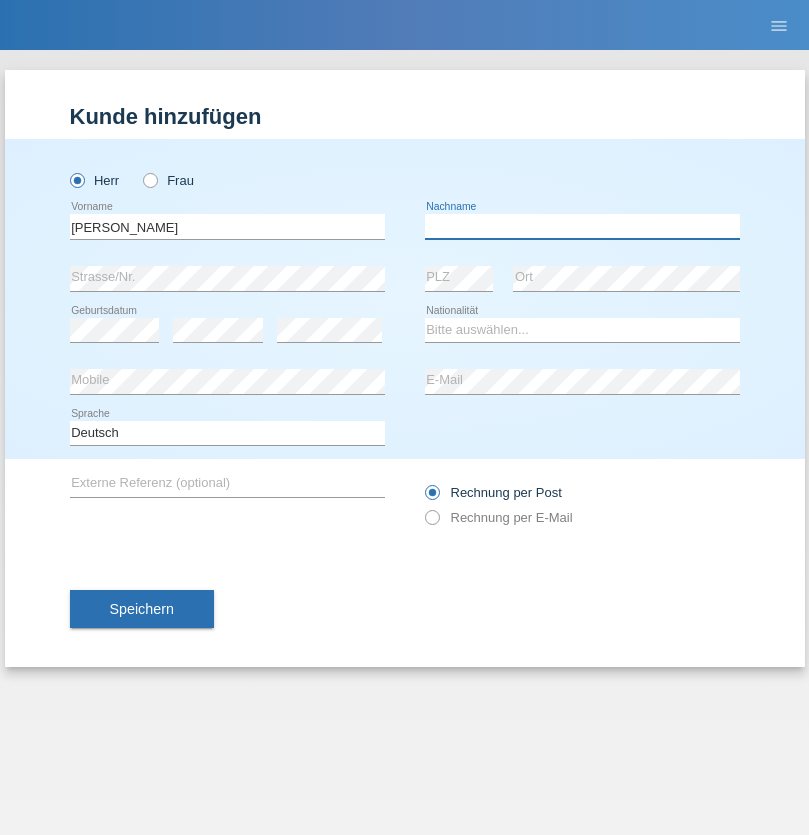 click at bounding box center (582, 226) 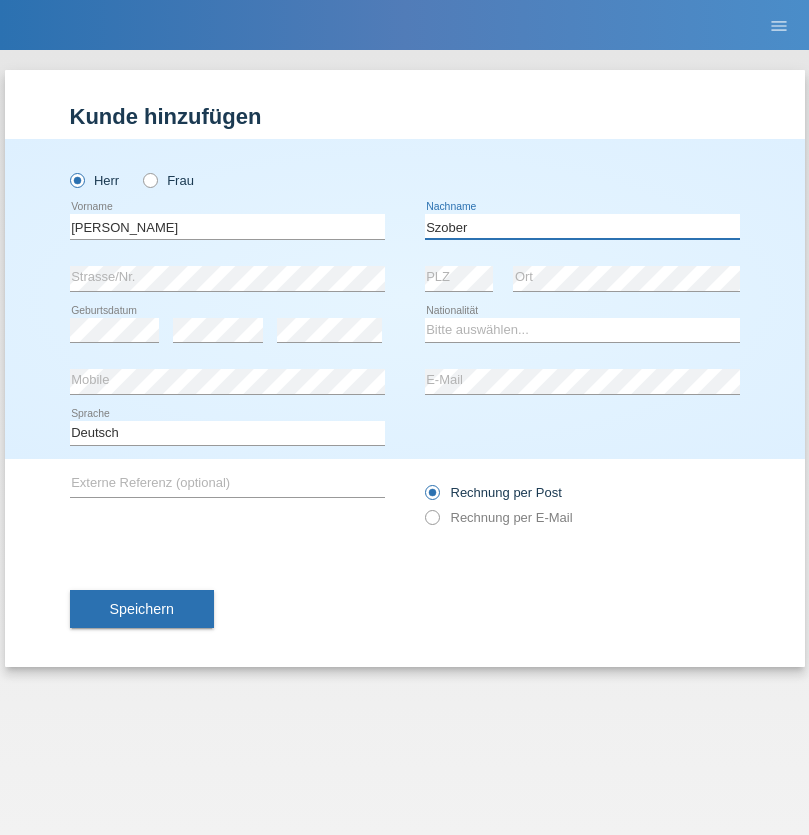 type on "Szober" 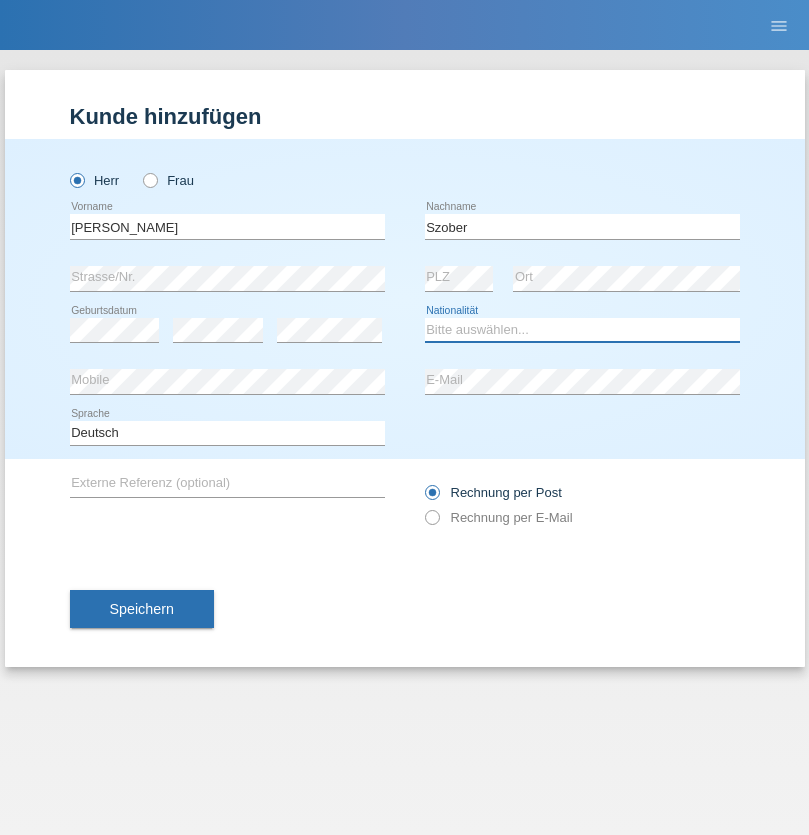 select on "PL" 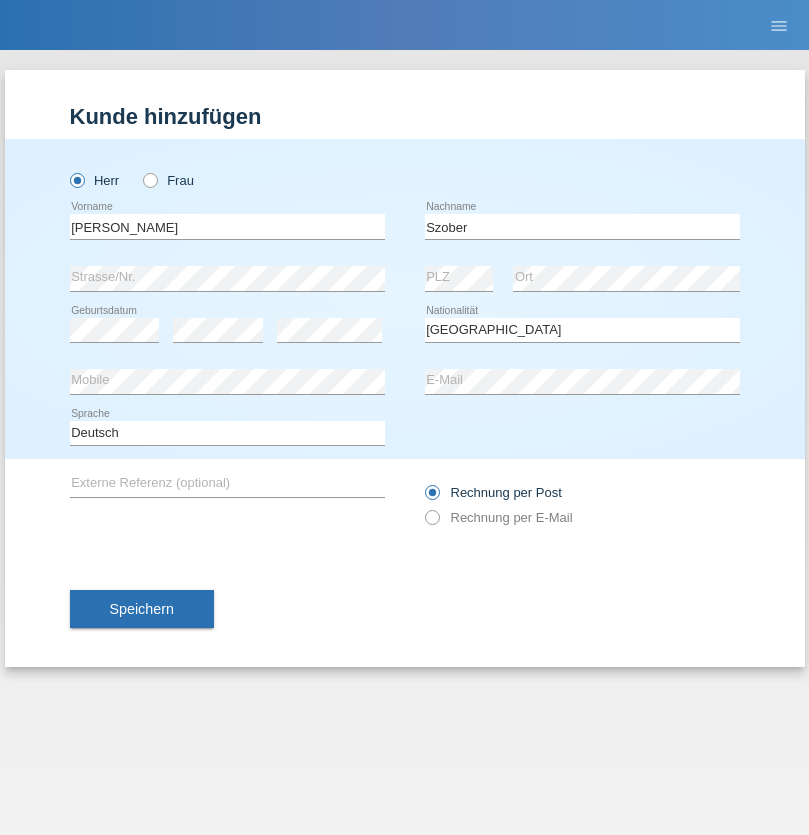 select on "C" 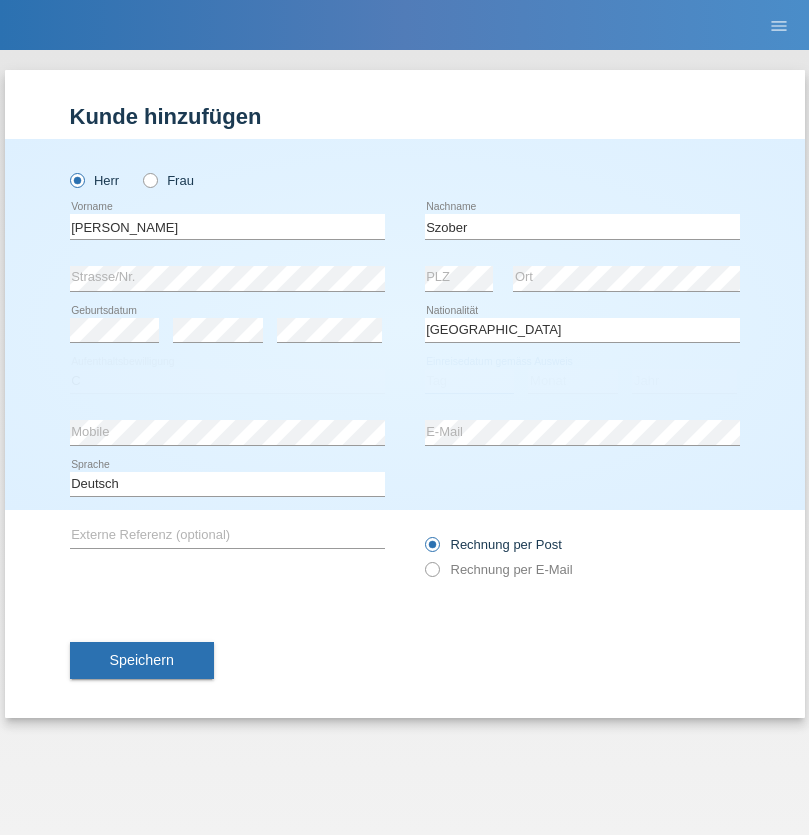 select on "01" 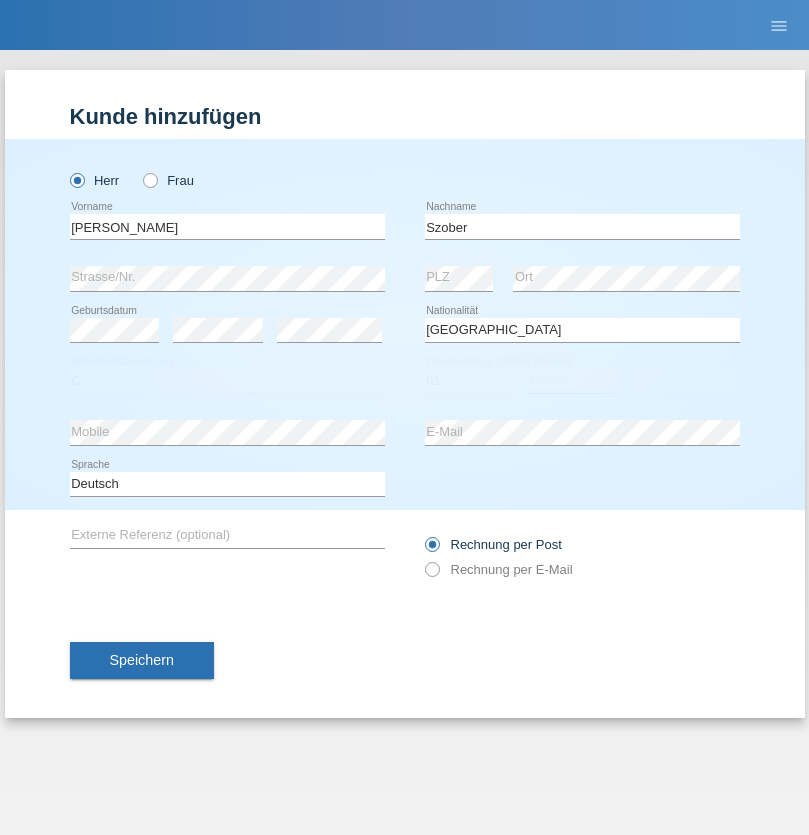 select on "05" 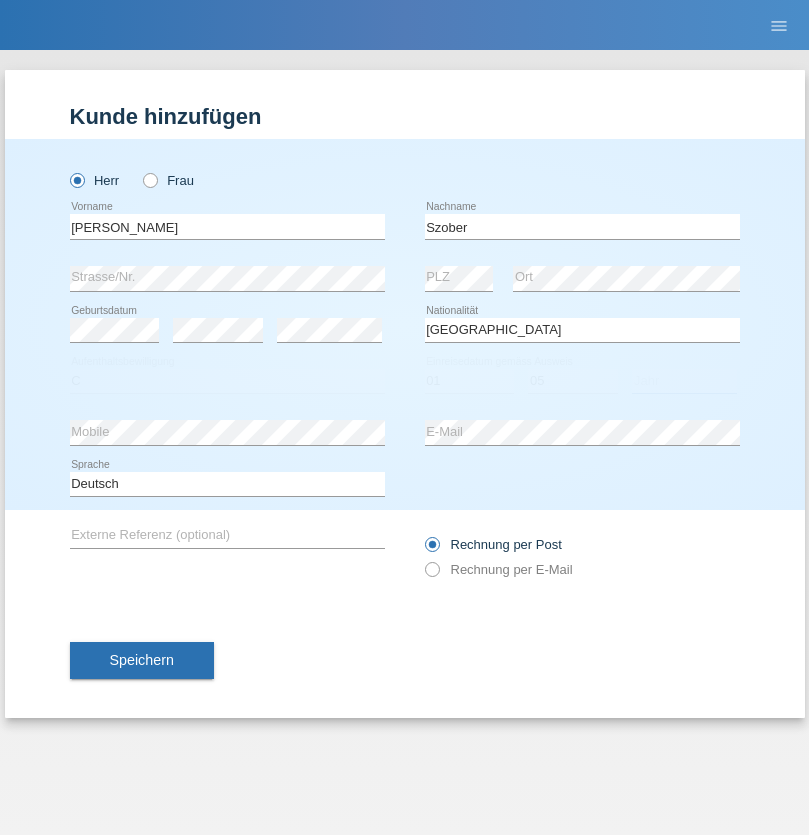 select on "2021" 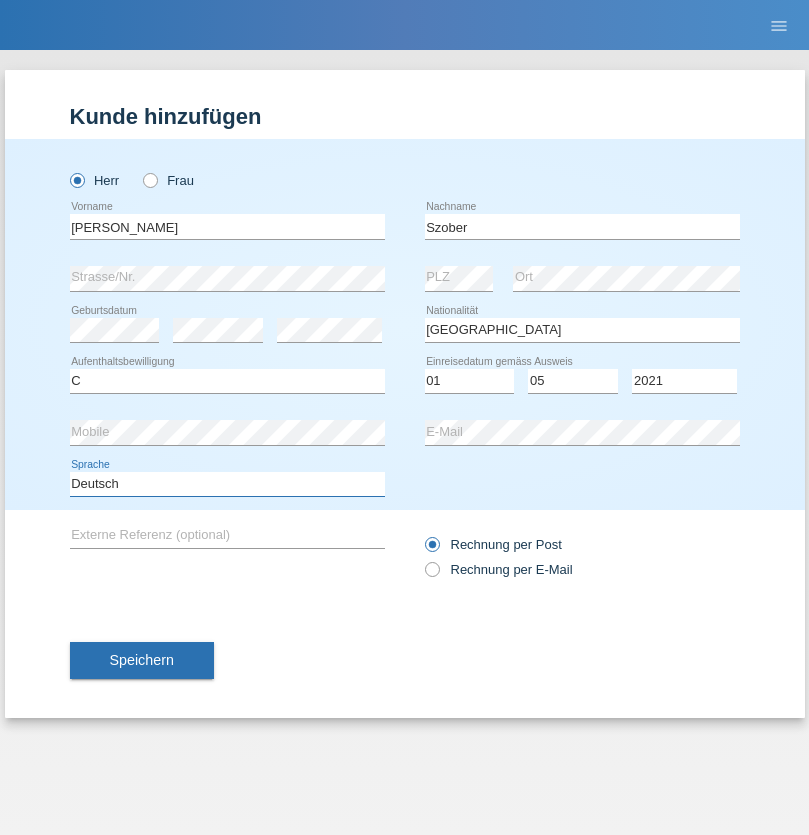 select on "en" 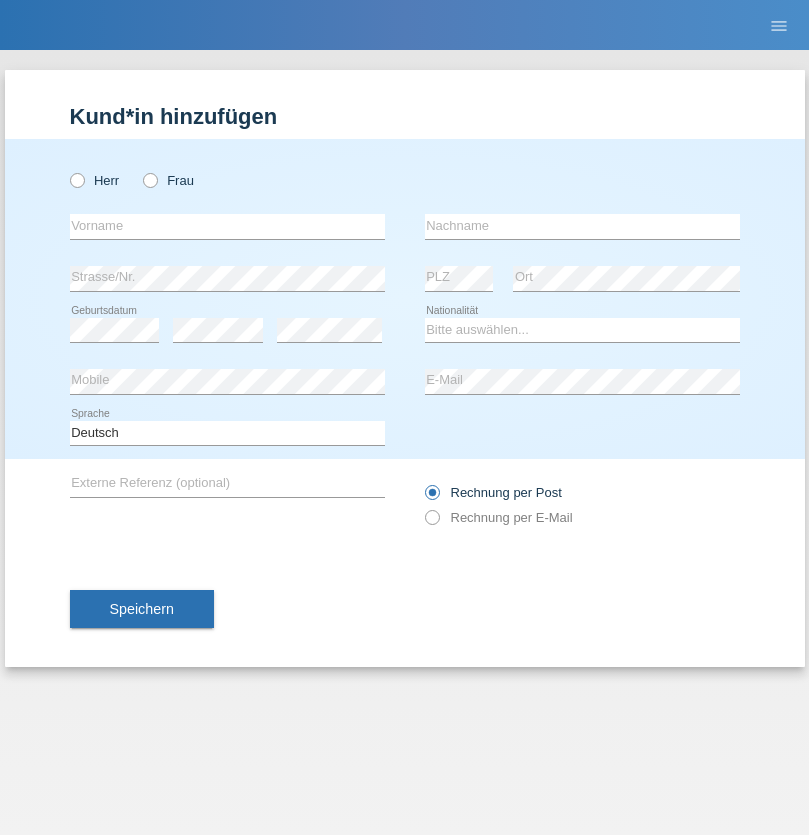 scroll, scrollTop: 0, scrollLeft: 0, axis: both 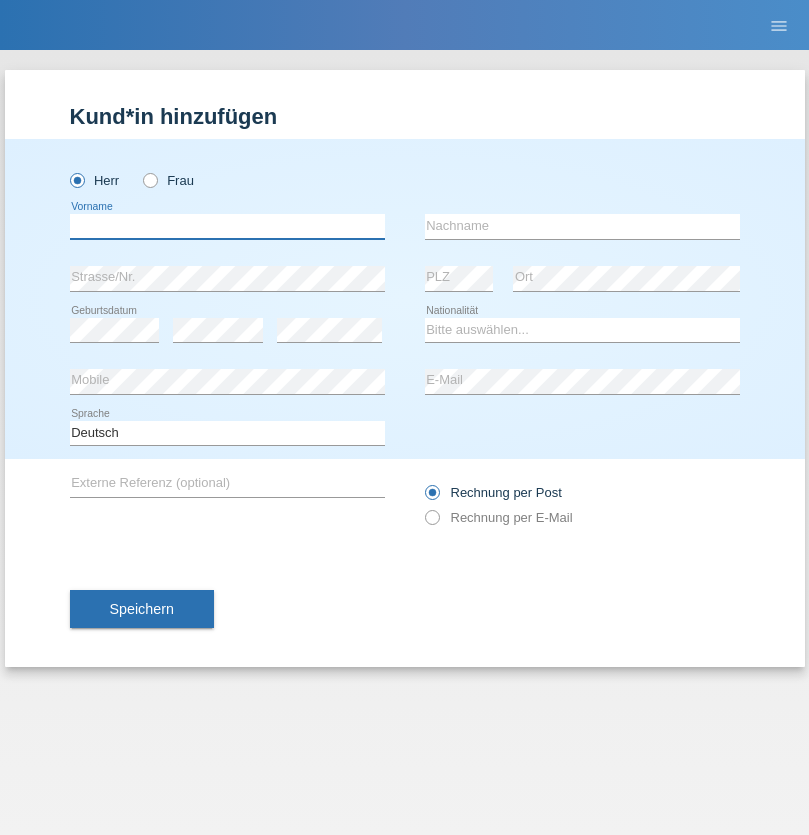 click at bounding box center (227, 226) 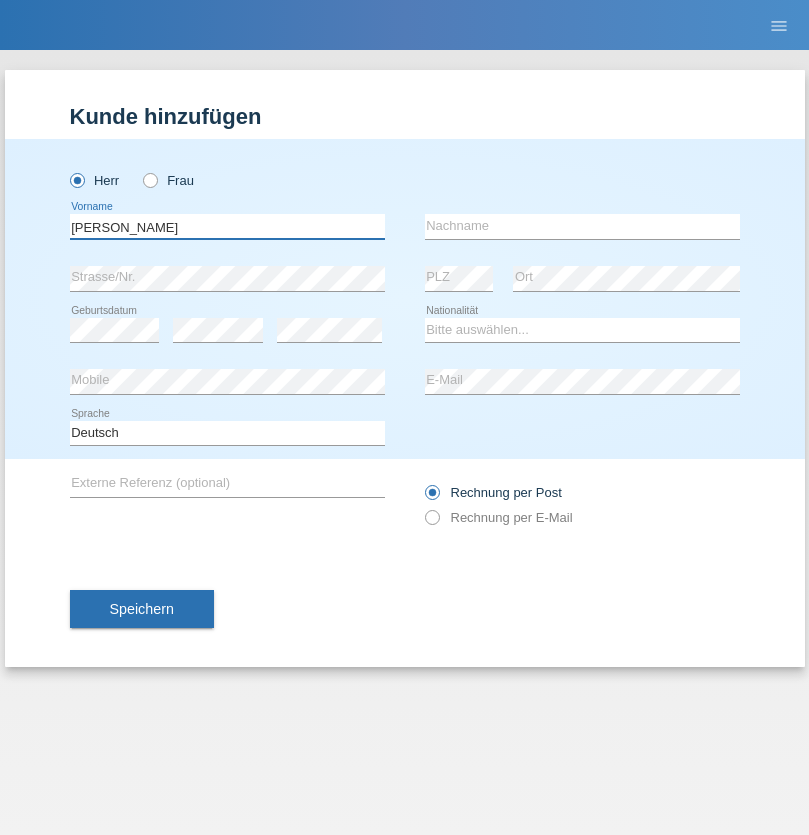 type on "[PERSON_NAME]" 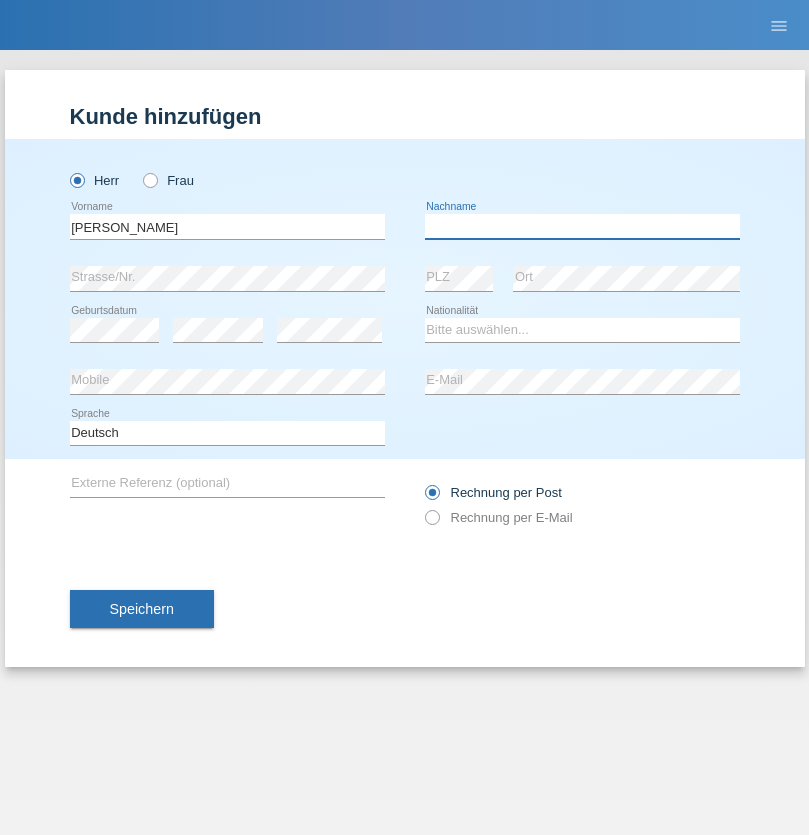 click at bounding box center [582, 226] 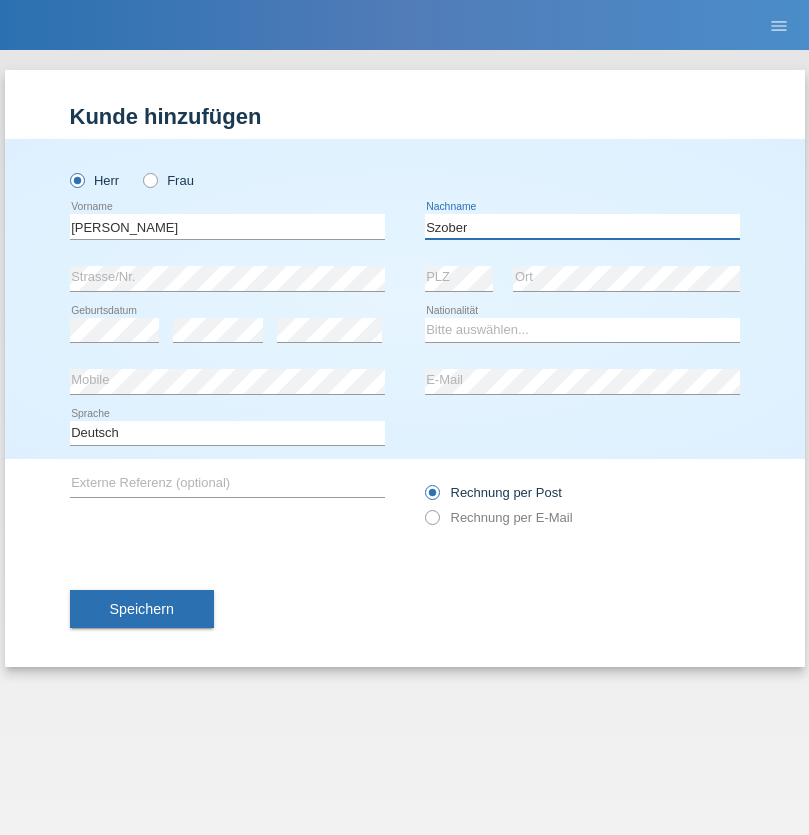 type on "Szober" 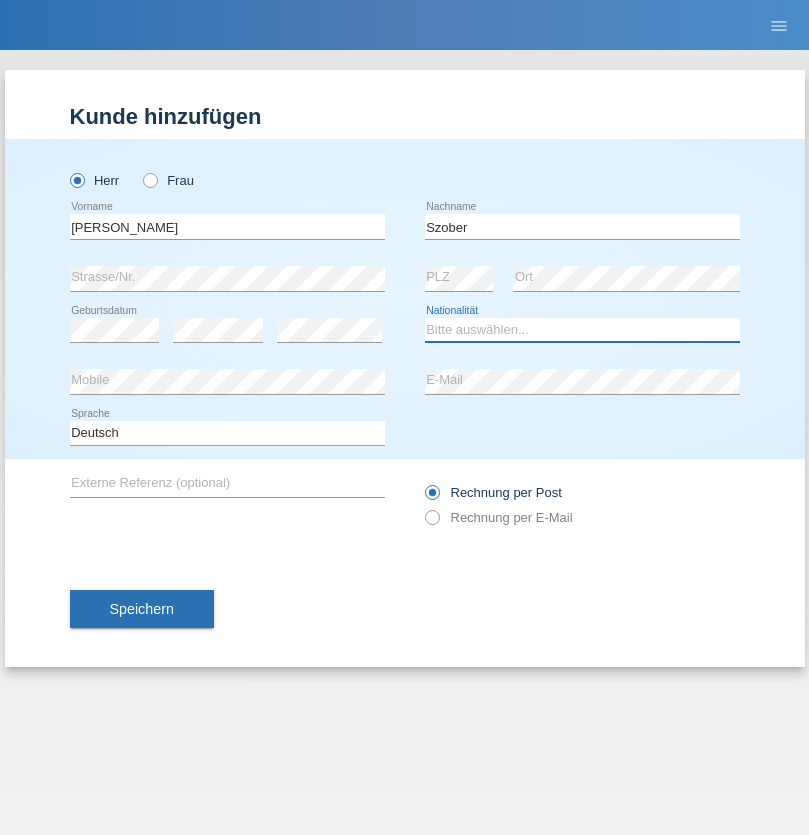 select on "PL" 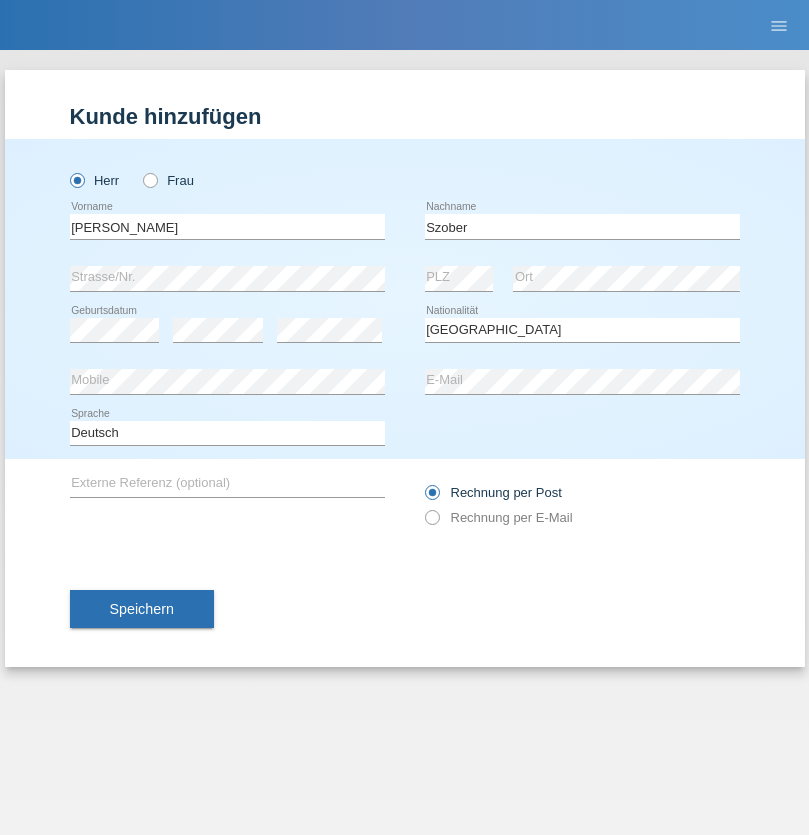 select on "C" 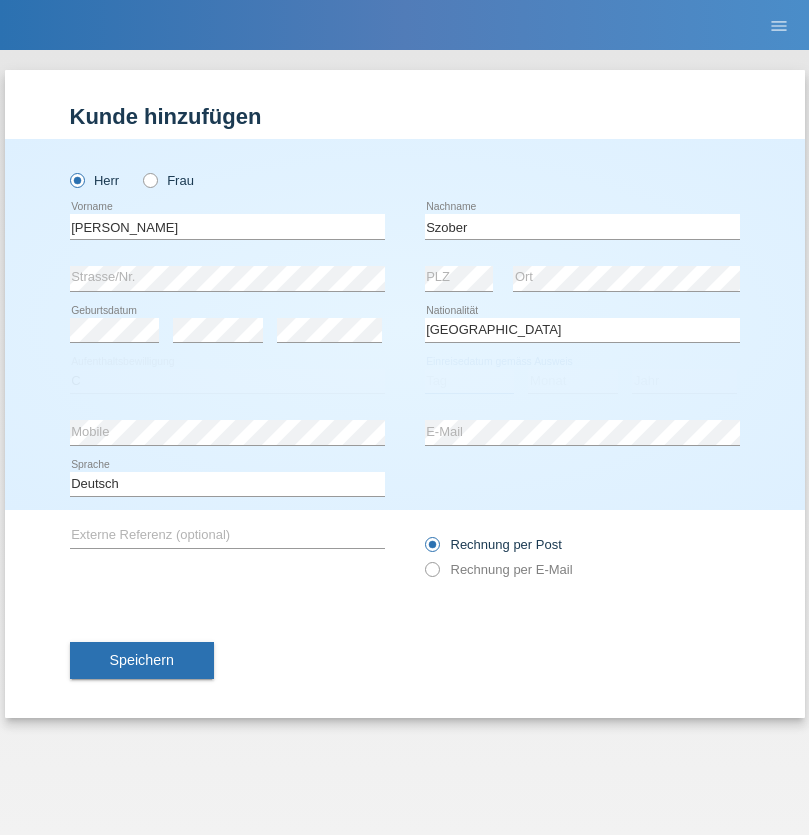 select on "01" 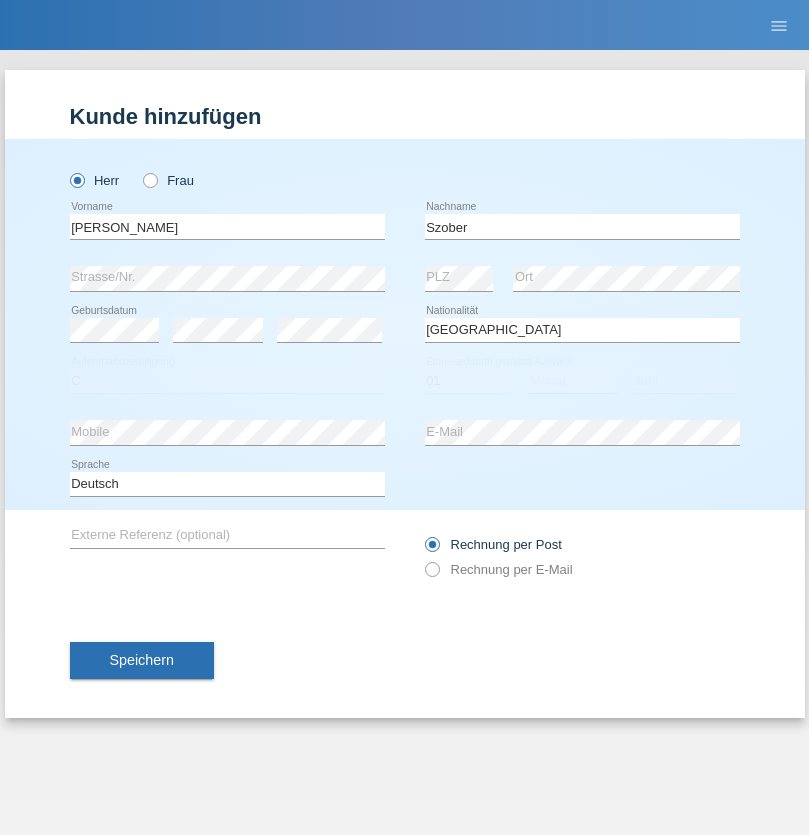 select on "05" 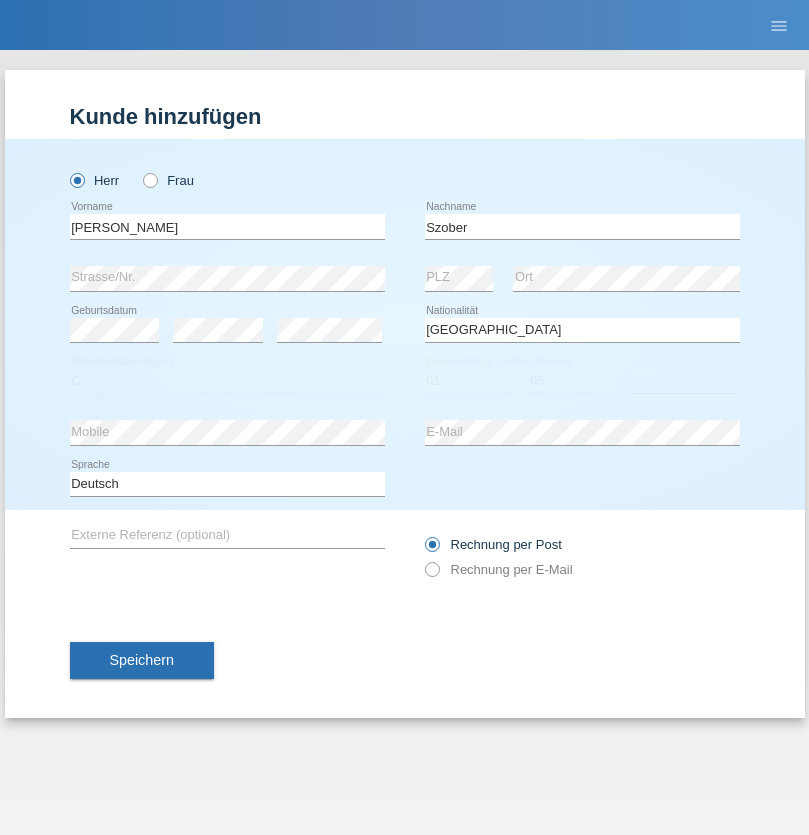 select on "2021" 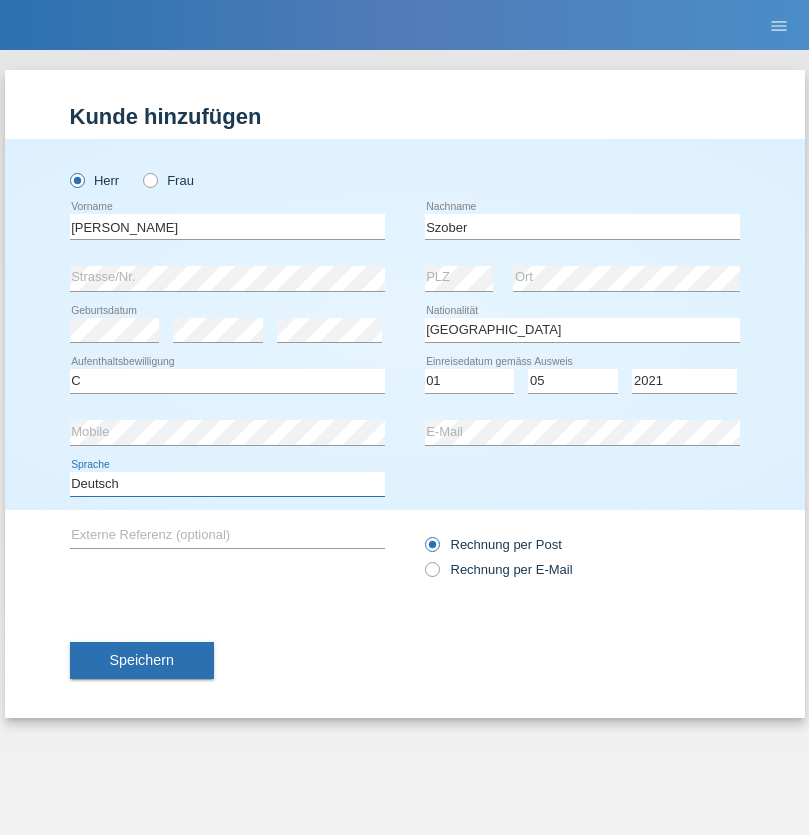 select on "en" 